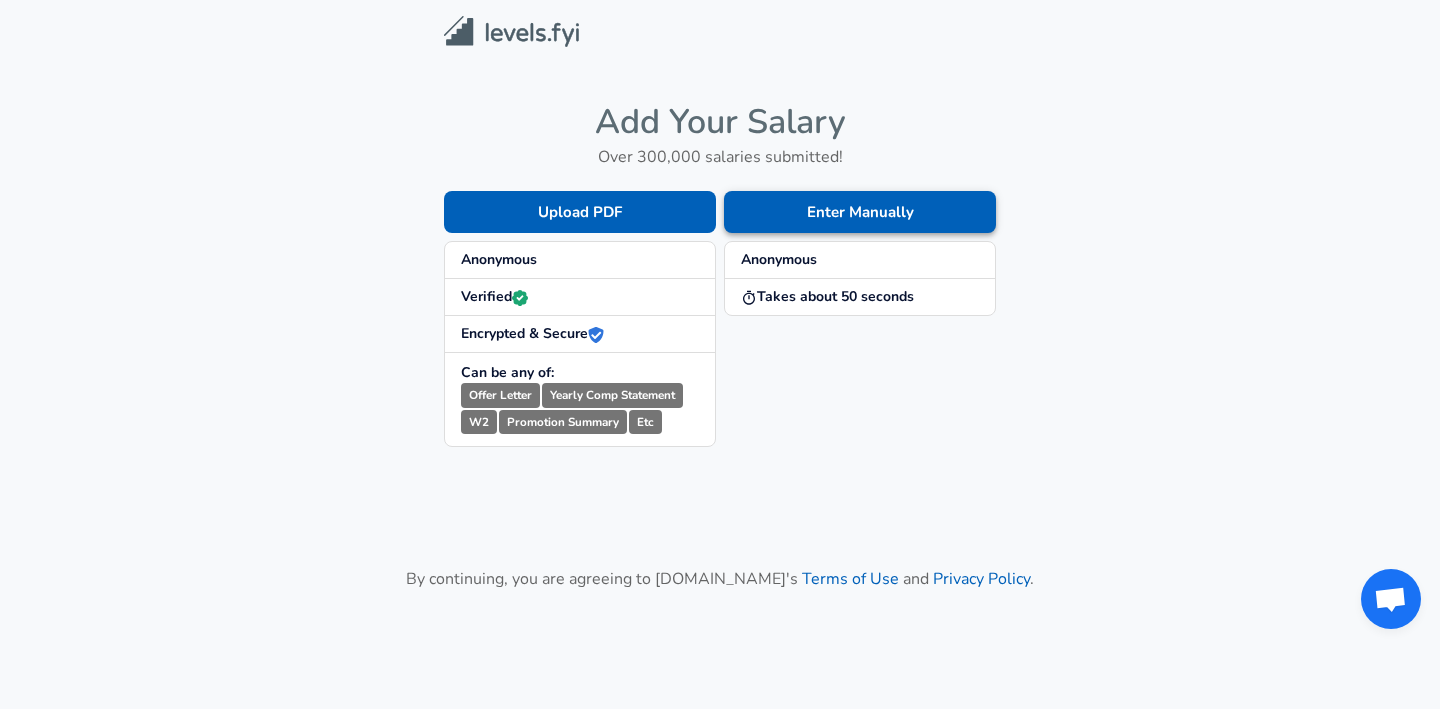 scroll, scrollTop: 0, scrollLeft: 0, axis: both 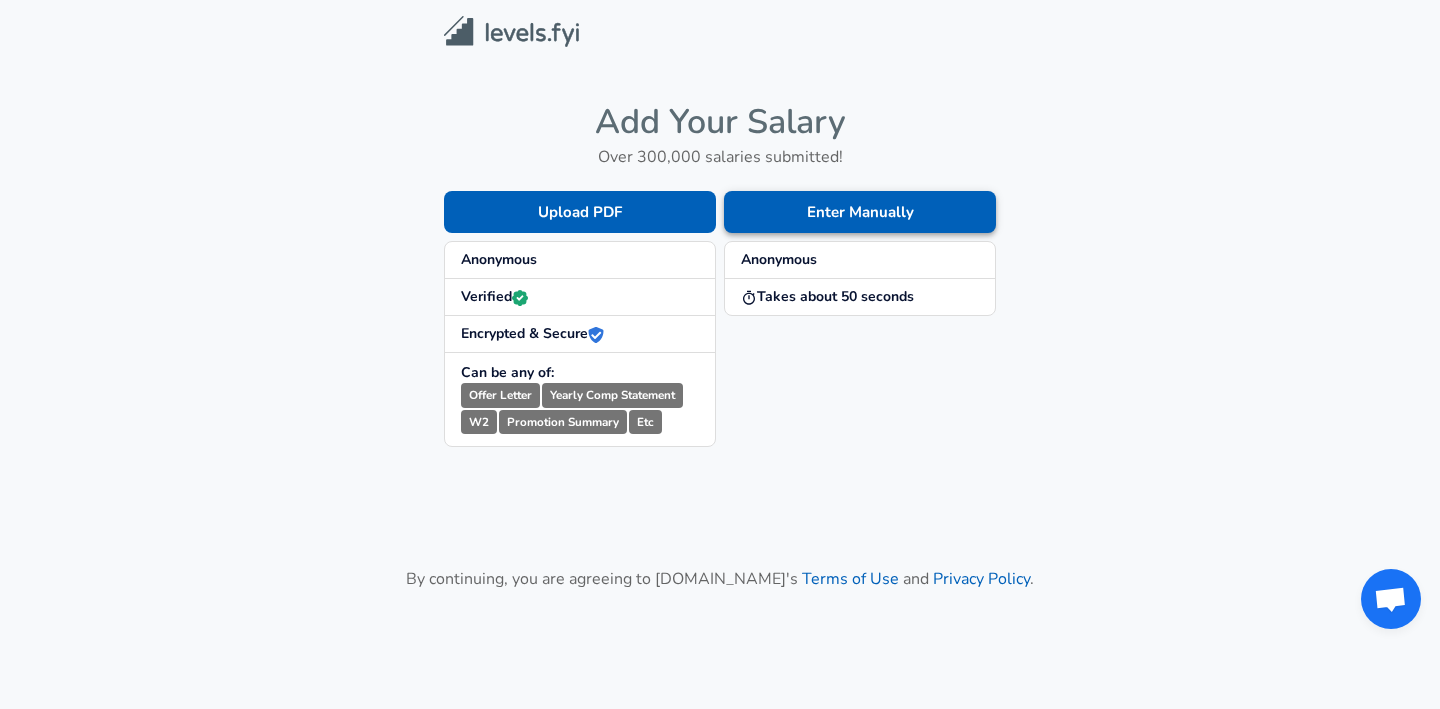 click on "Enter Manually" at bounding box center (860, 212) 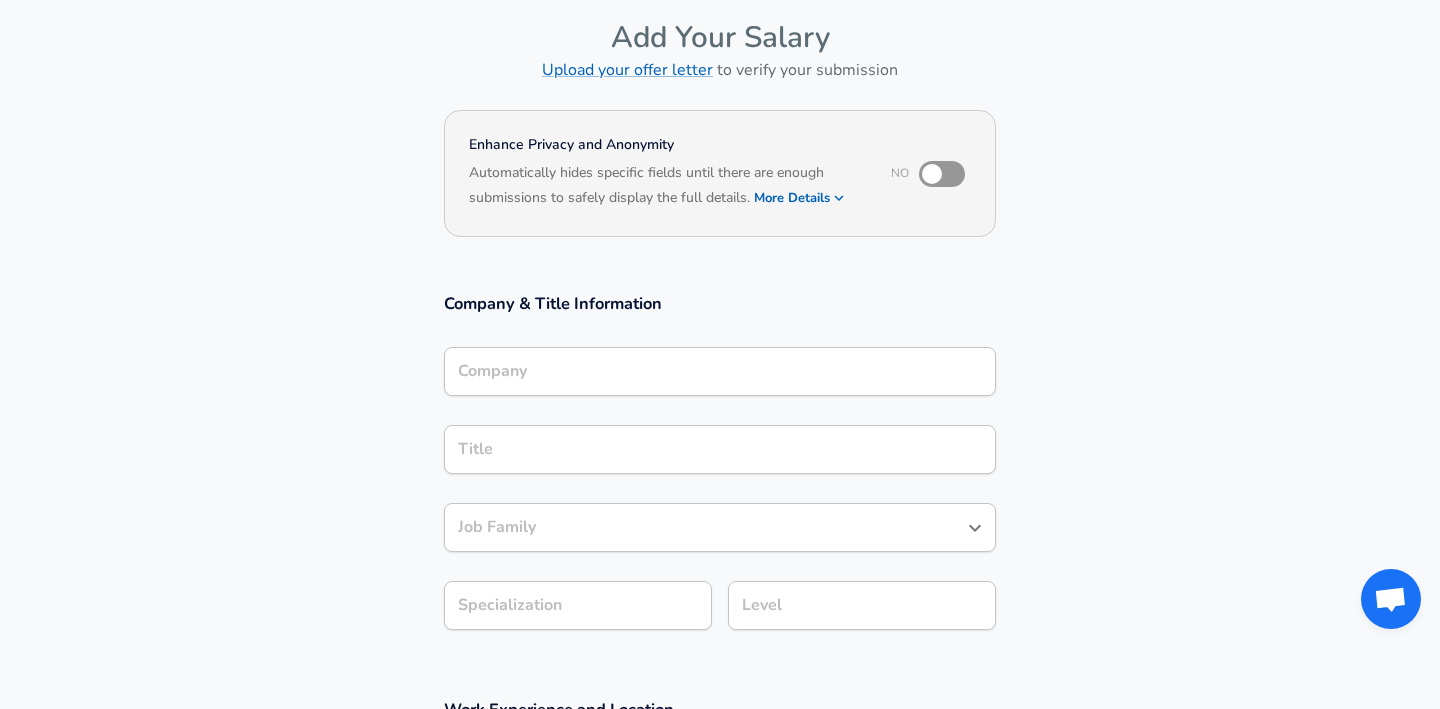 scroll, scrollTop: 224, scrollLeft: 0, axis: vertical 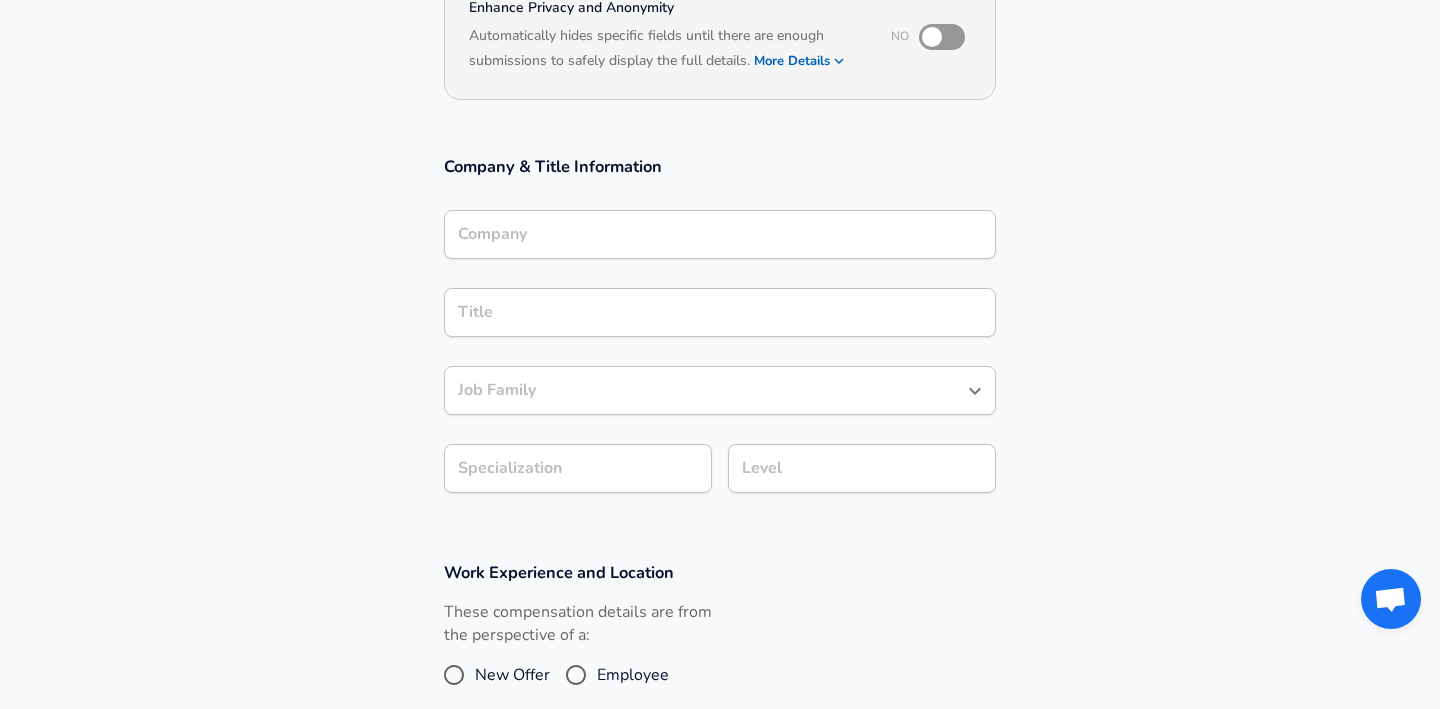 click on "Company" at bounding box center [720, 234] 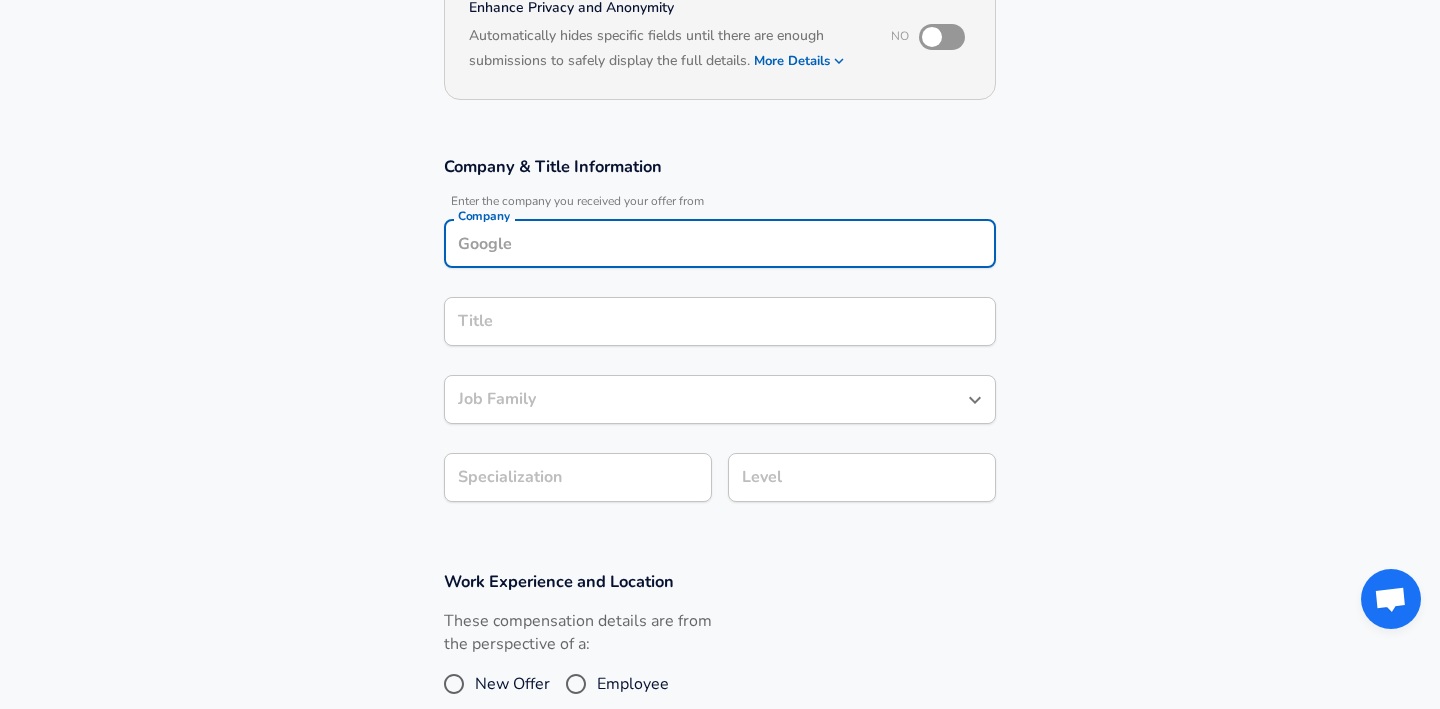 scroll, scrollTop: 244, scrollLeft: 0, axis: vertical 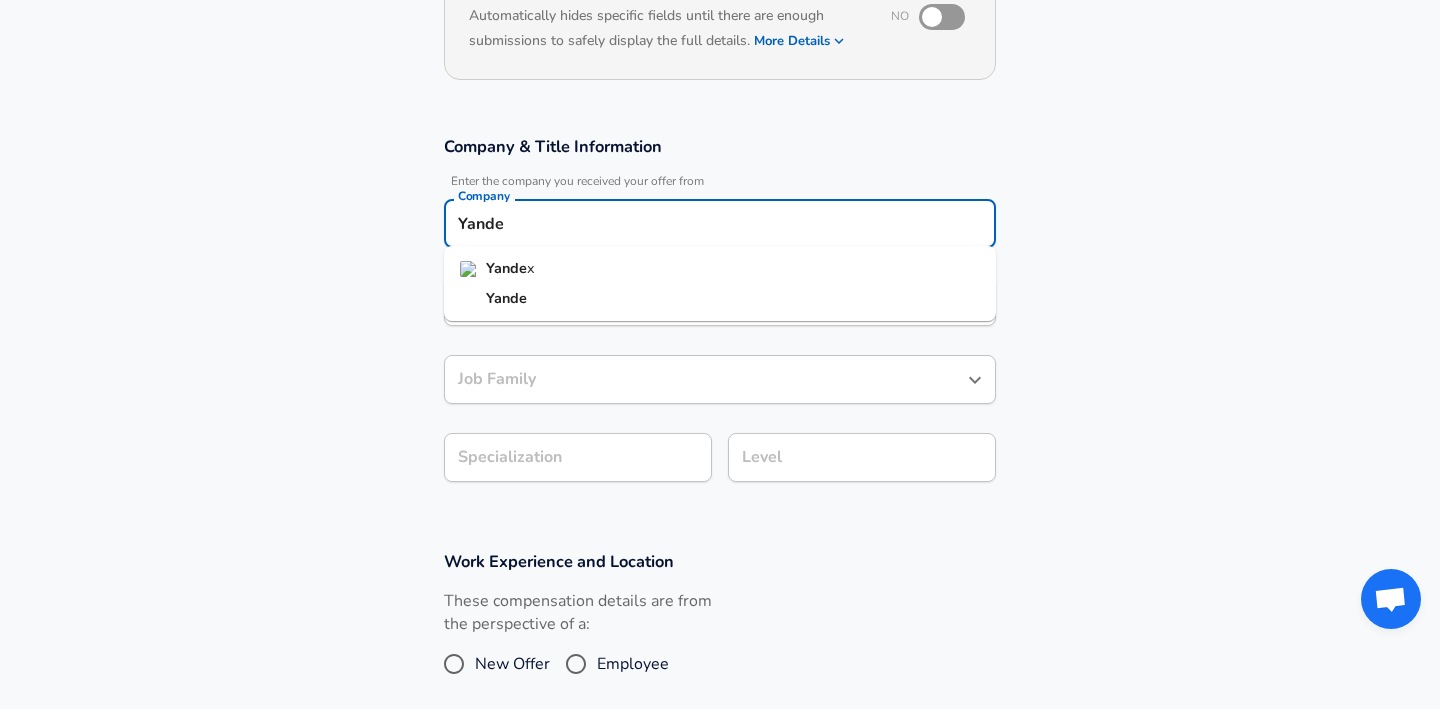 click on "Yande x" at bounding box center [720, 269] 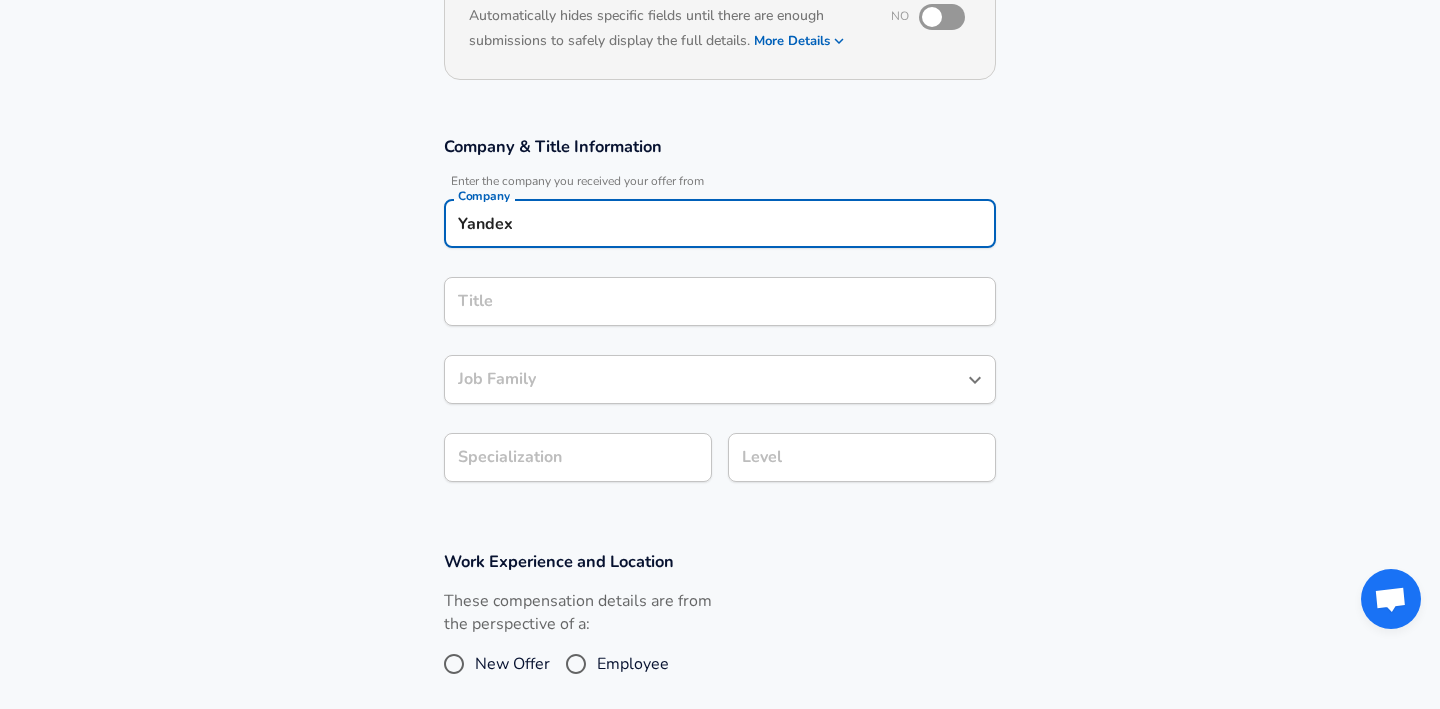 click on "Title" at bounding box center (720, 301) 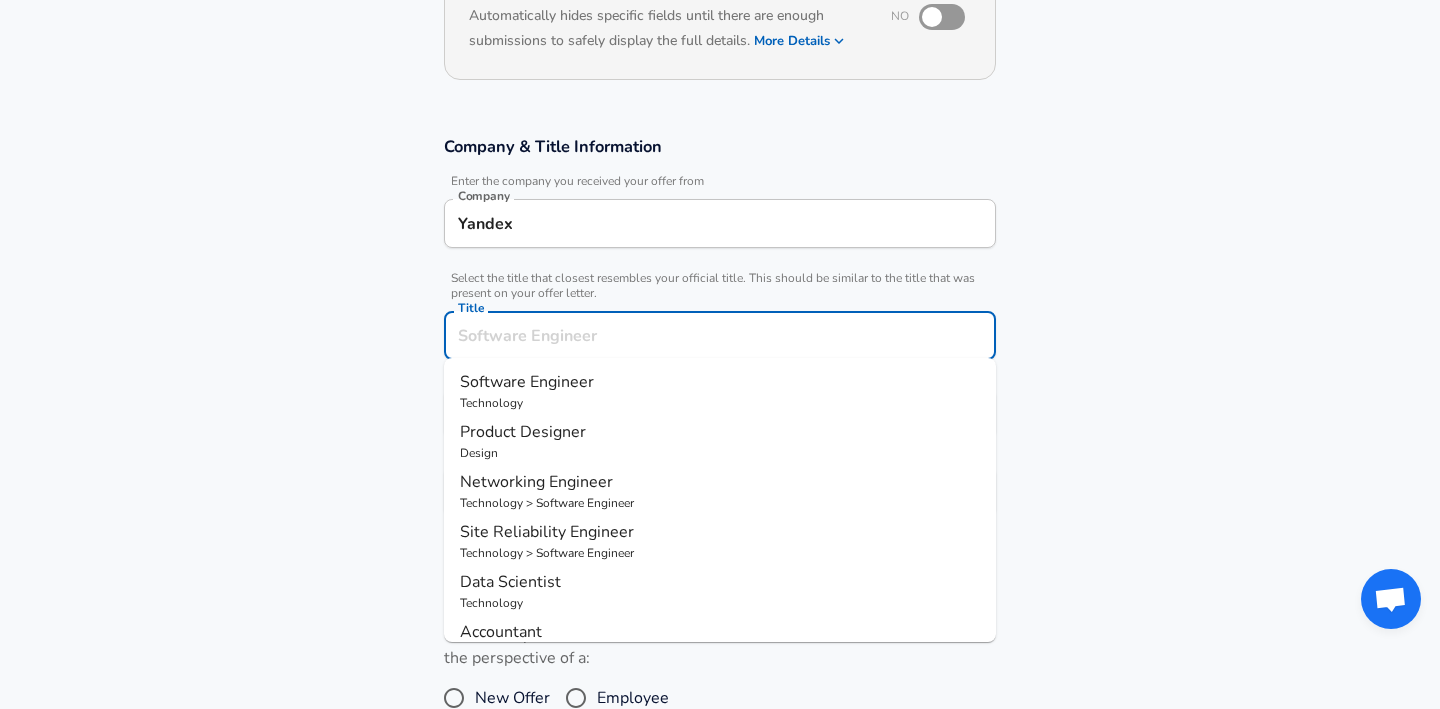 scroll, scrollTop: 284, scrollLeft: 0, axis: vertical 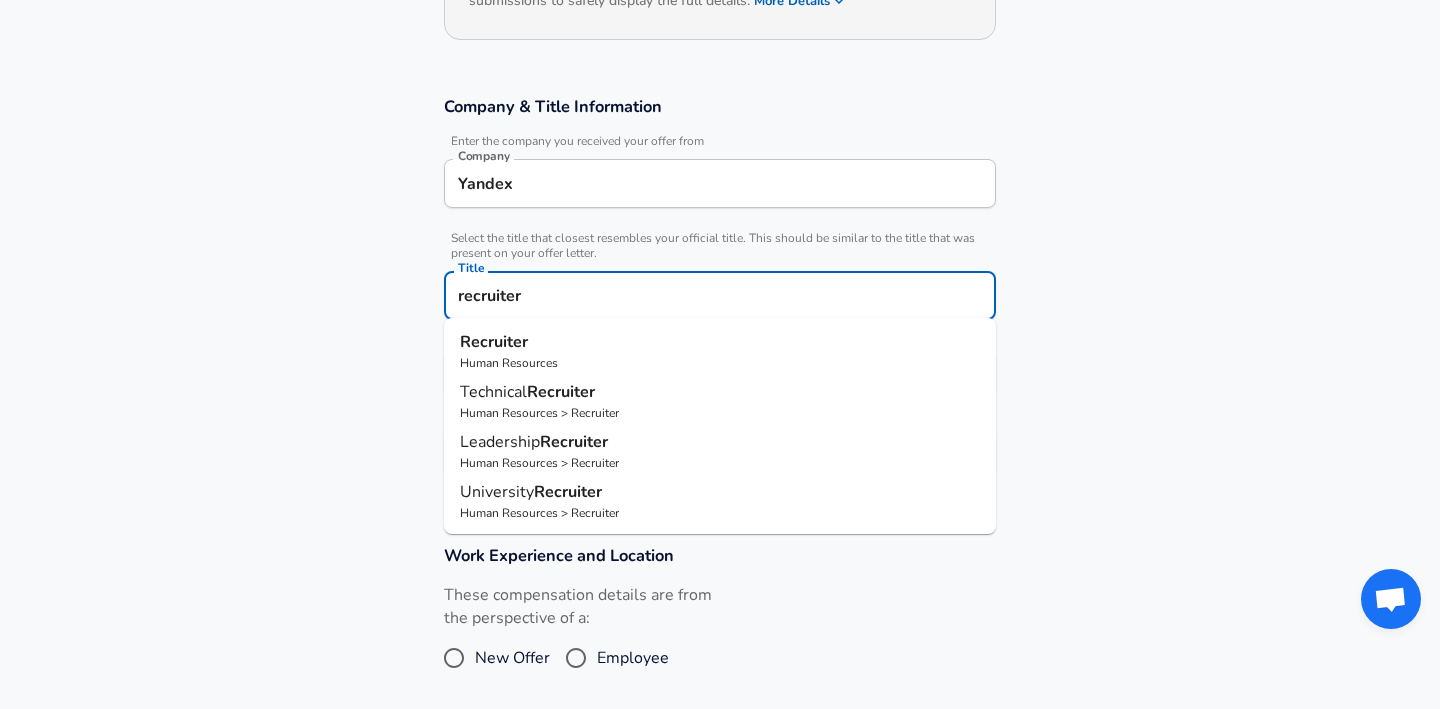 click on "recruiter" at bounding box center (720, 295) 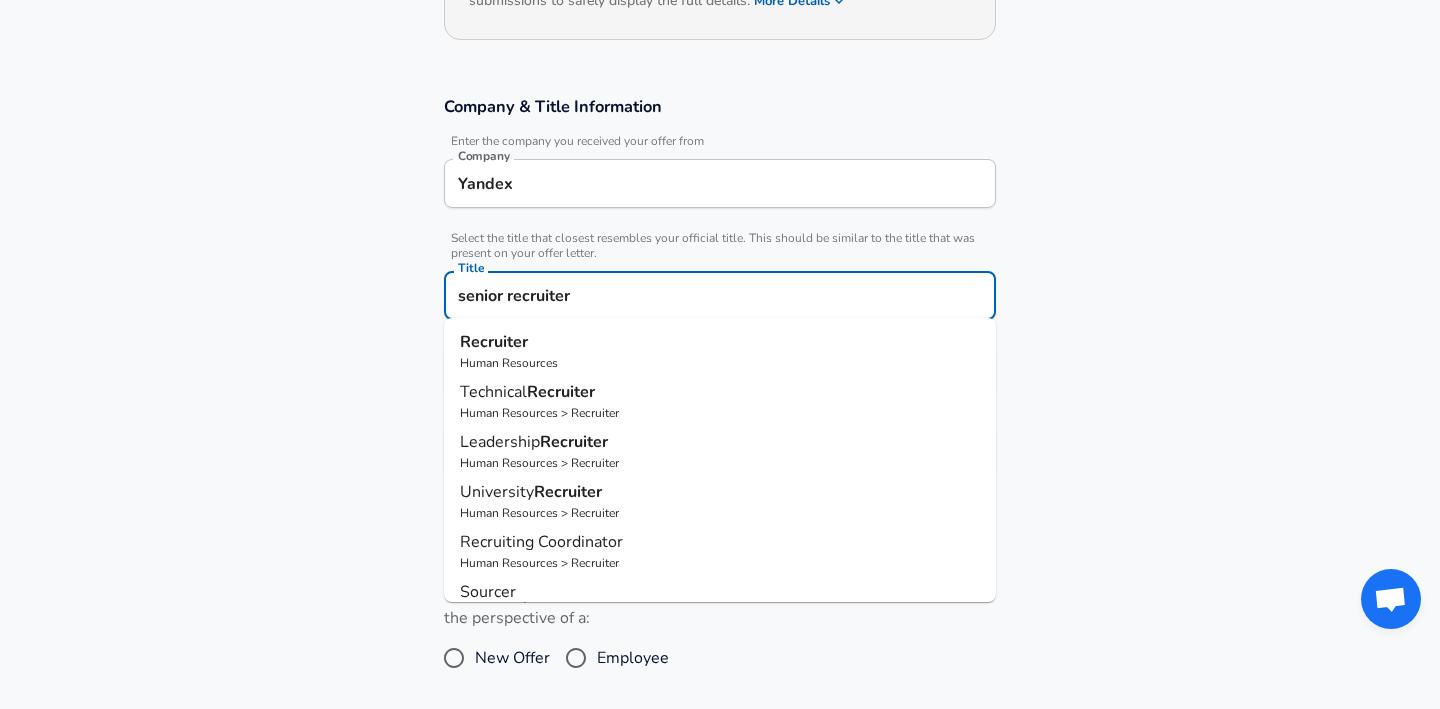 click on "Technical  Recruiter" at bounding box center (720, 392) 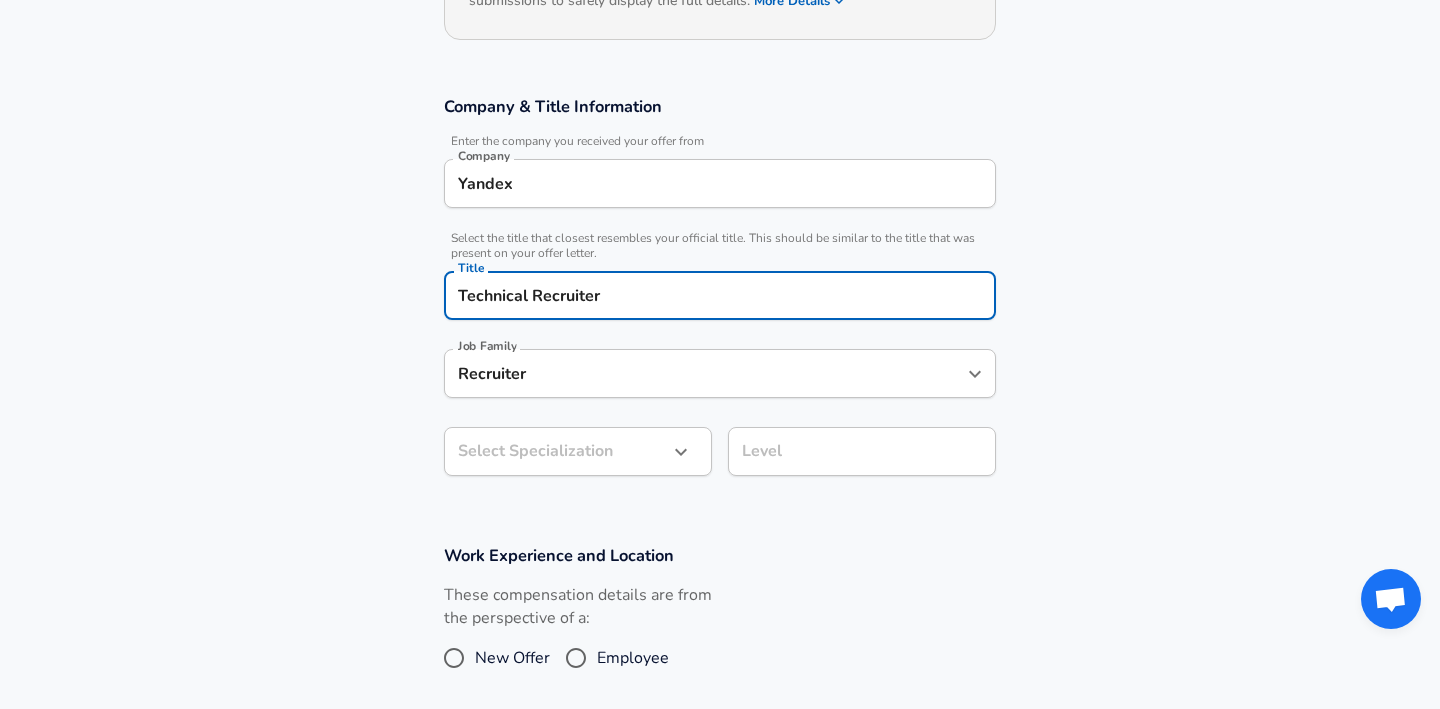 click on "Recruiter Job Family" at bounding box center [720, 373] 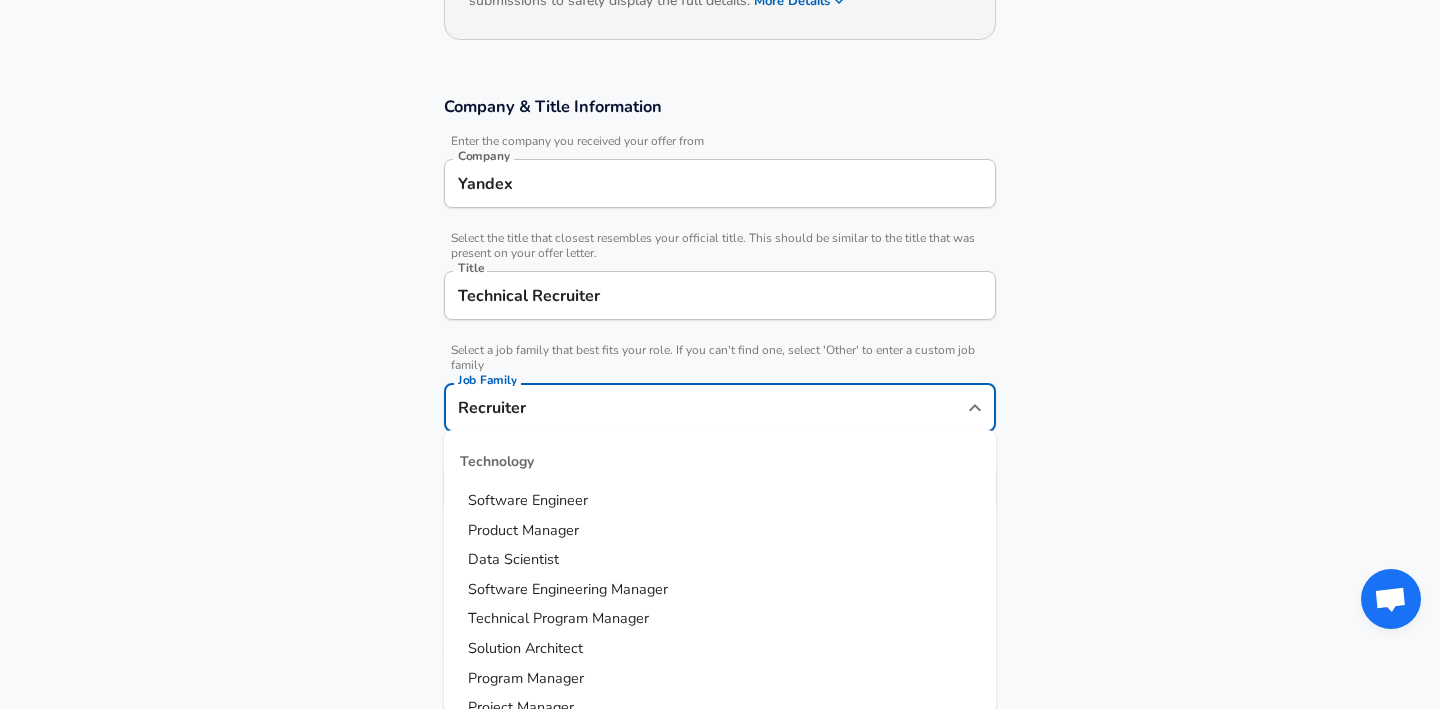 scroll, scrollTop: 324, scrollLeft: 0, axis: vertical 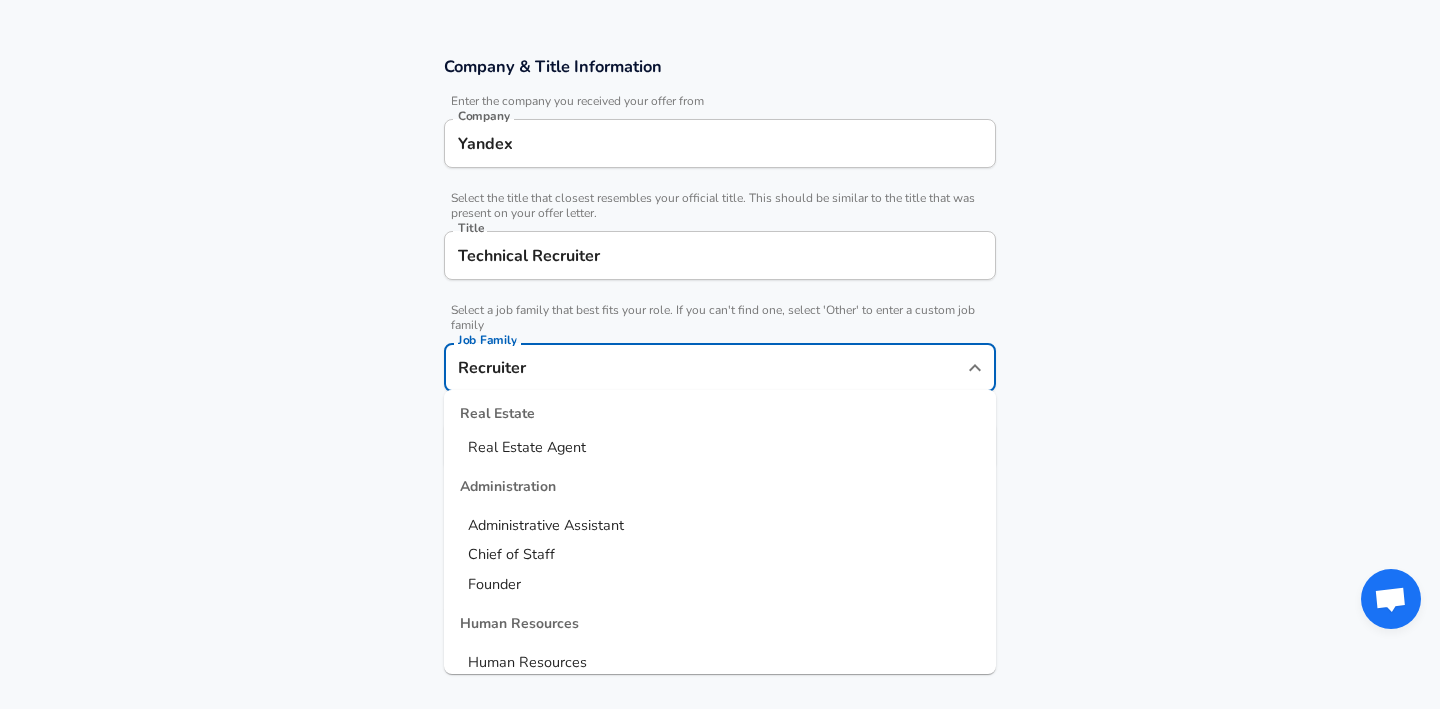 click on "Recruiter Job Family" at bounding box center [720, 367] 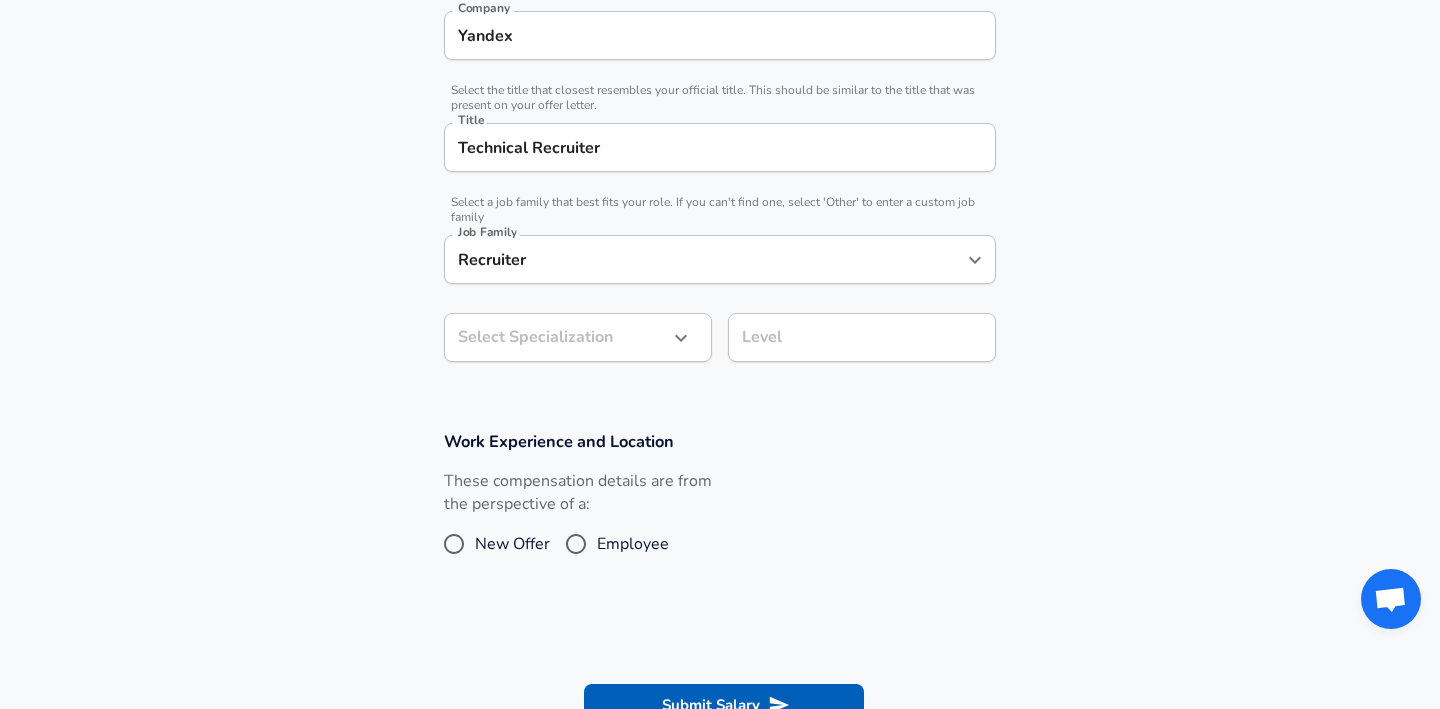 click on "​ Select Specialization" at bounding box center [578, 337] 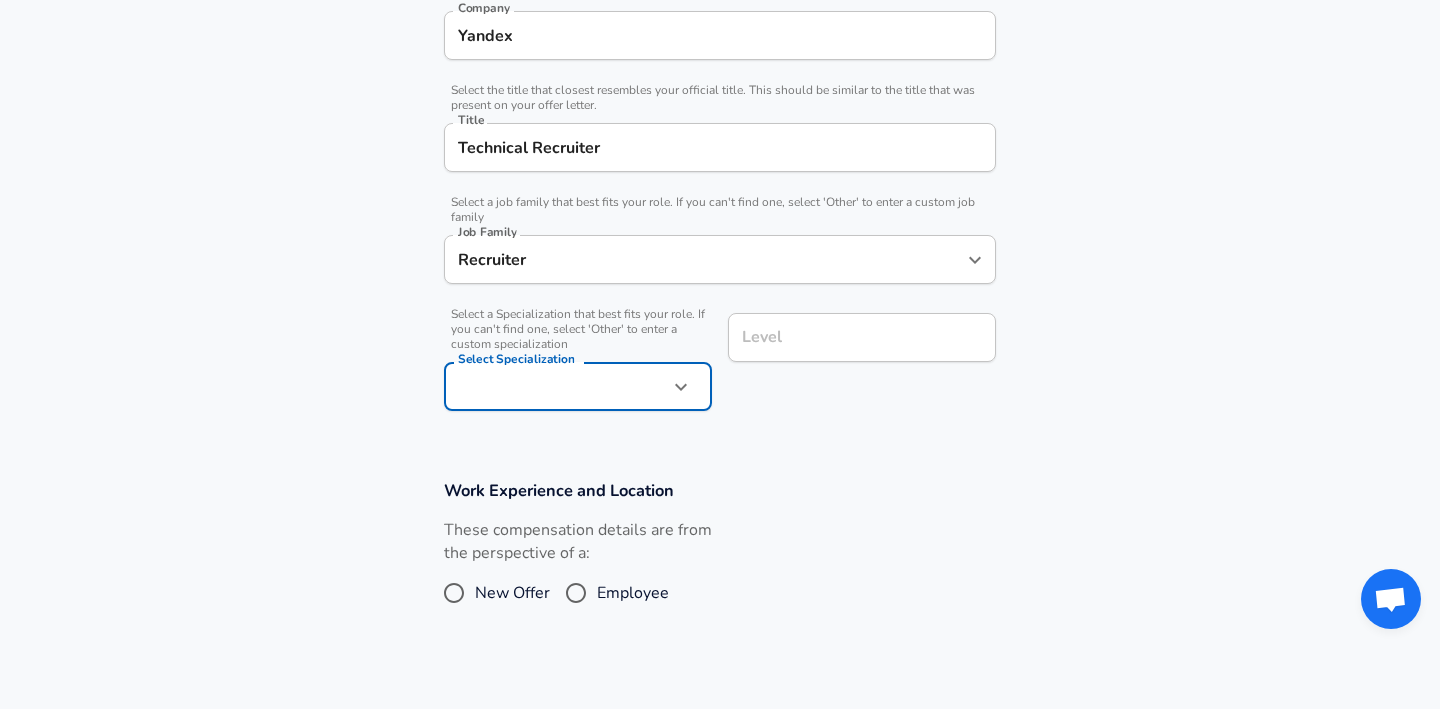 scroll, scrollTop: 492, scrollLeft: 0, axis: vertical 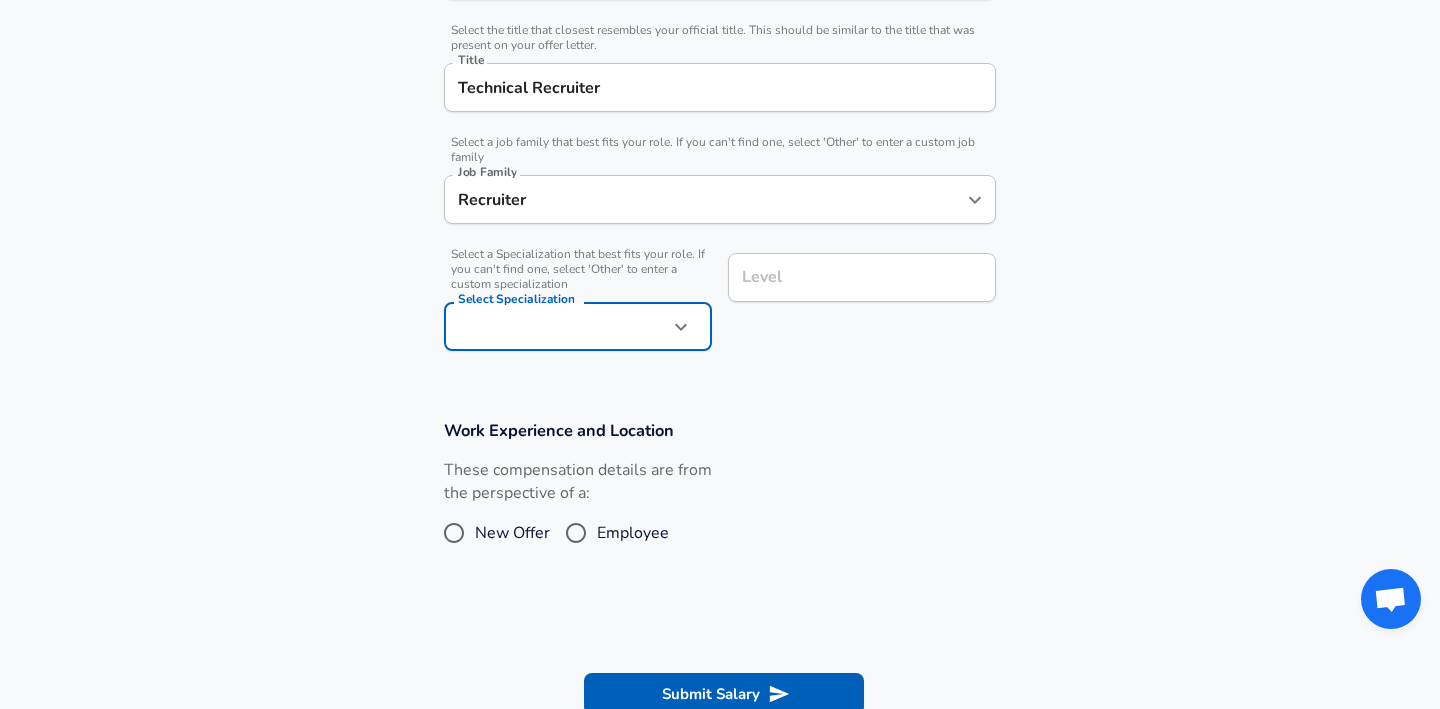 click 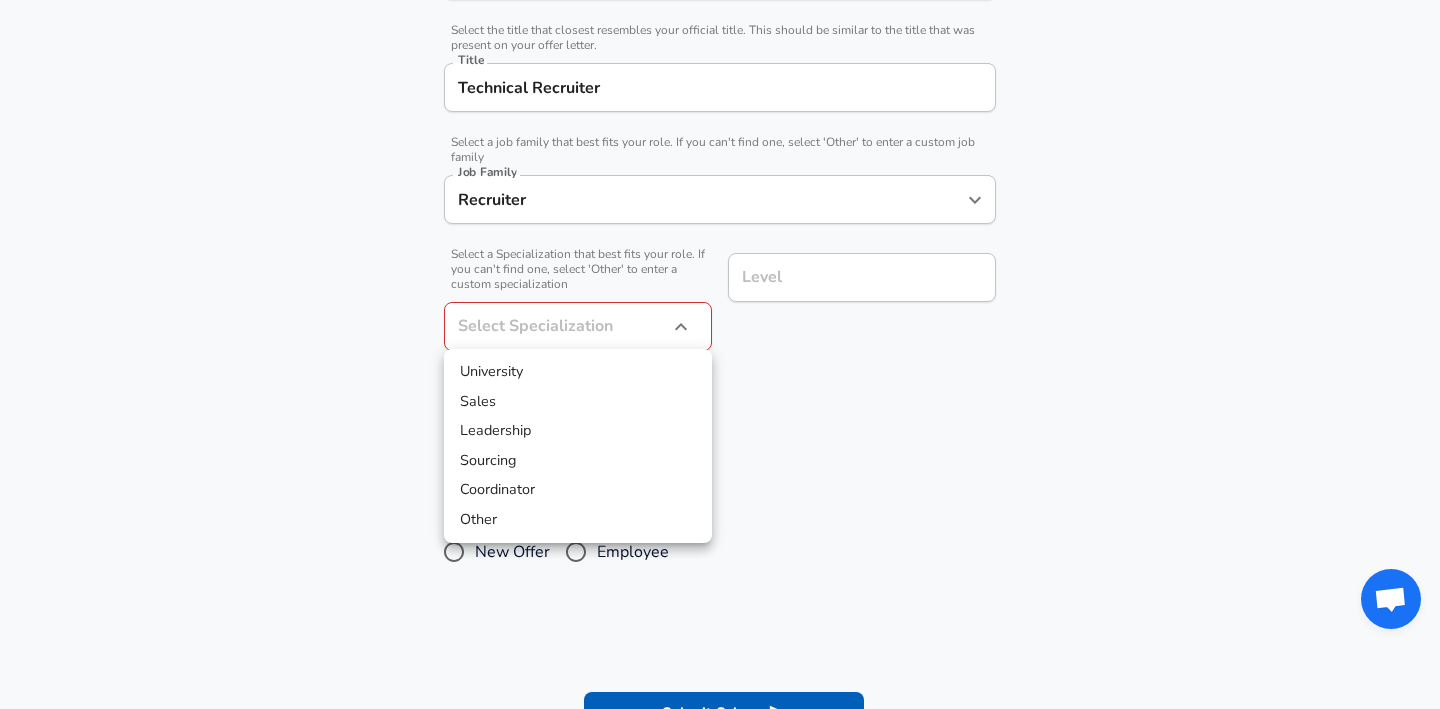 click on "Coordinator" at bounding box center [578, 490] 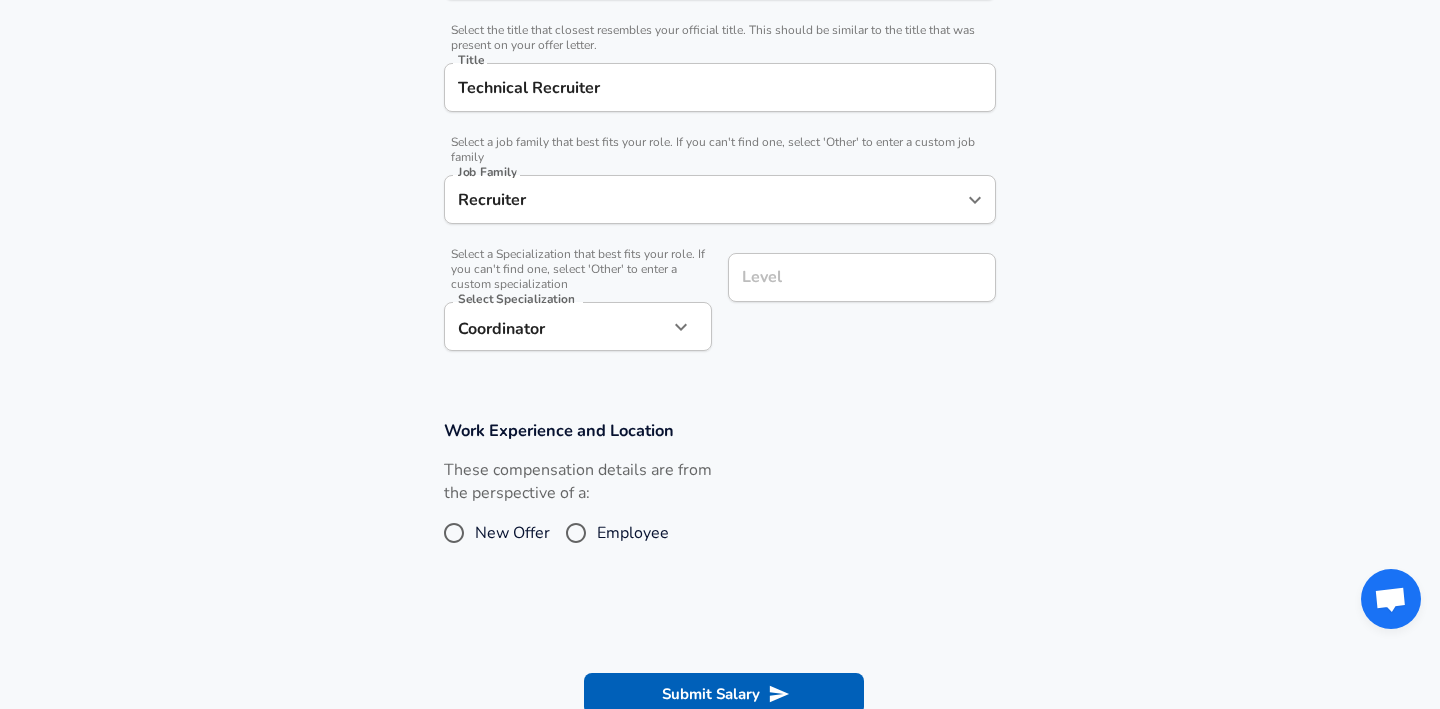 click on "Level" at bounding box center [862, 277] 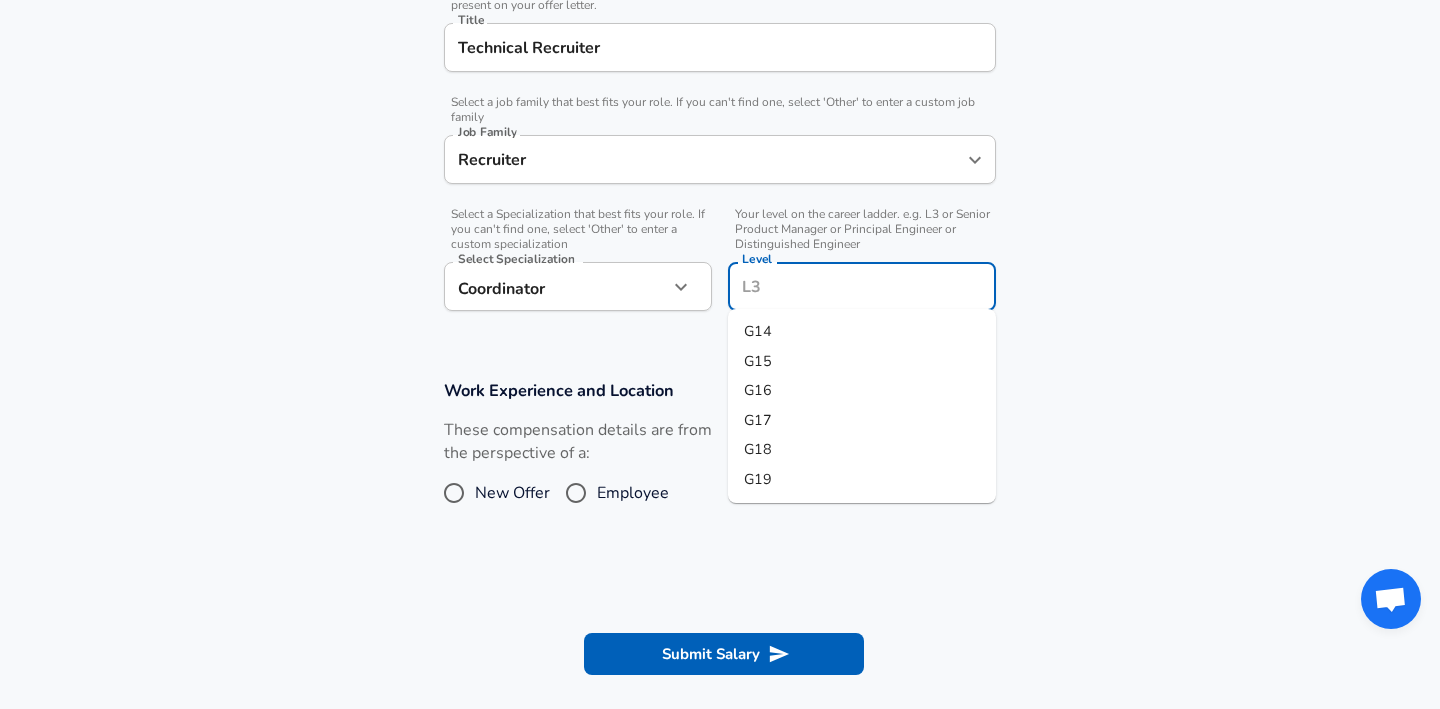 click on "G15" at bounding box center [862, 362] 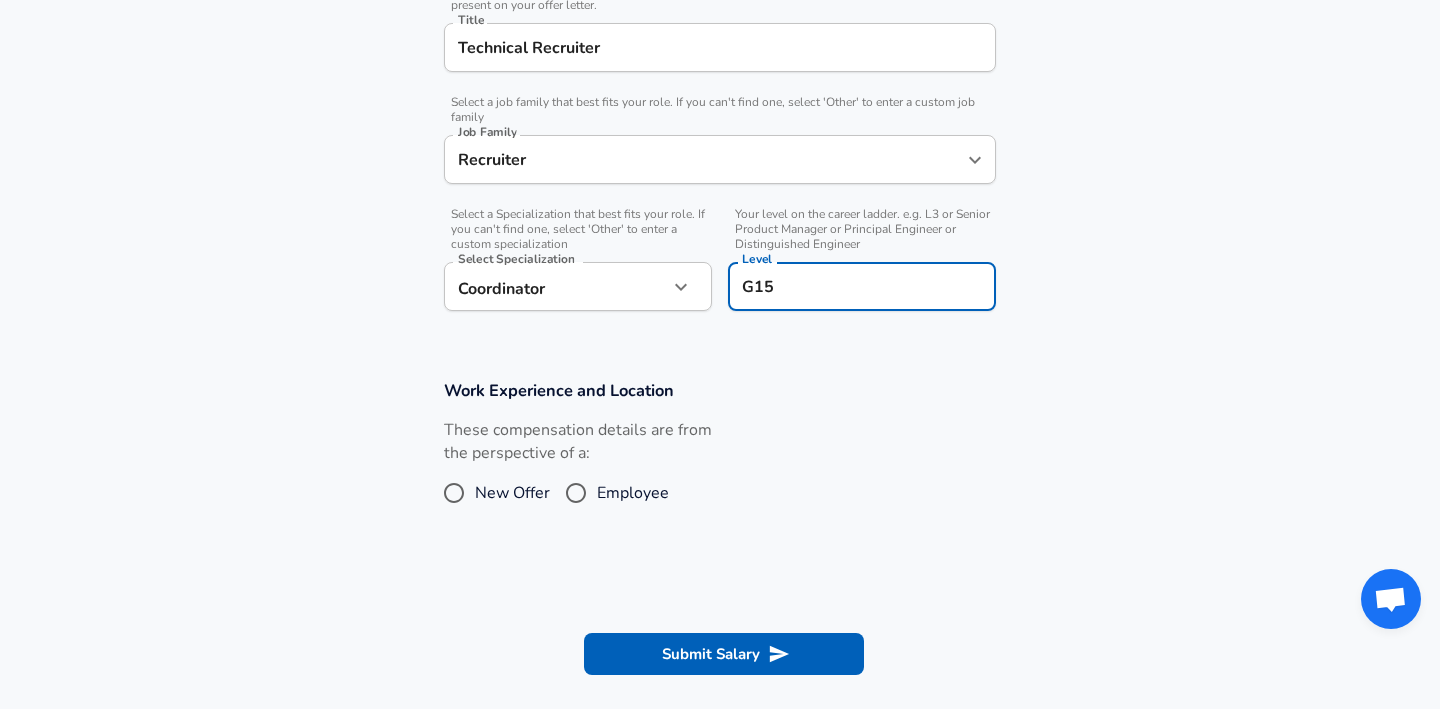 scroll, scrollTop: 635, scrollLeft: 0, axis: vertical 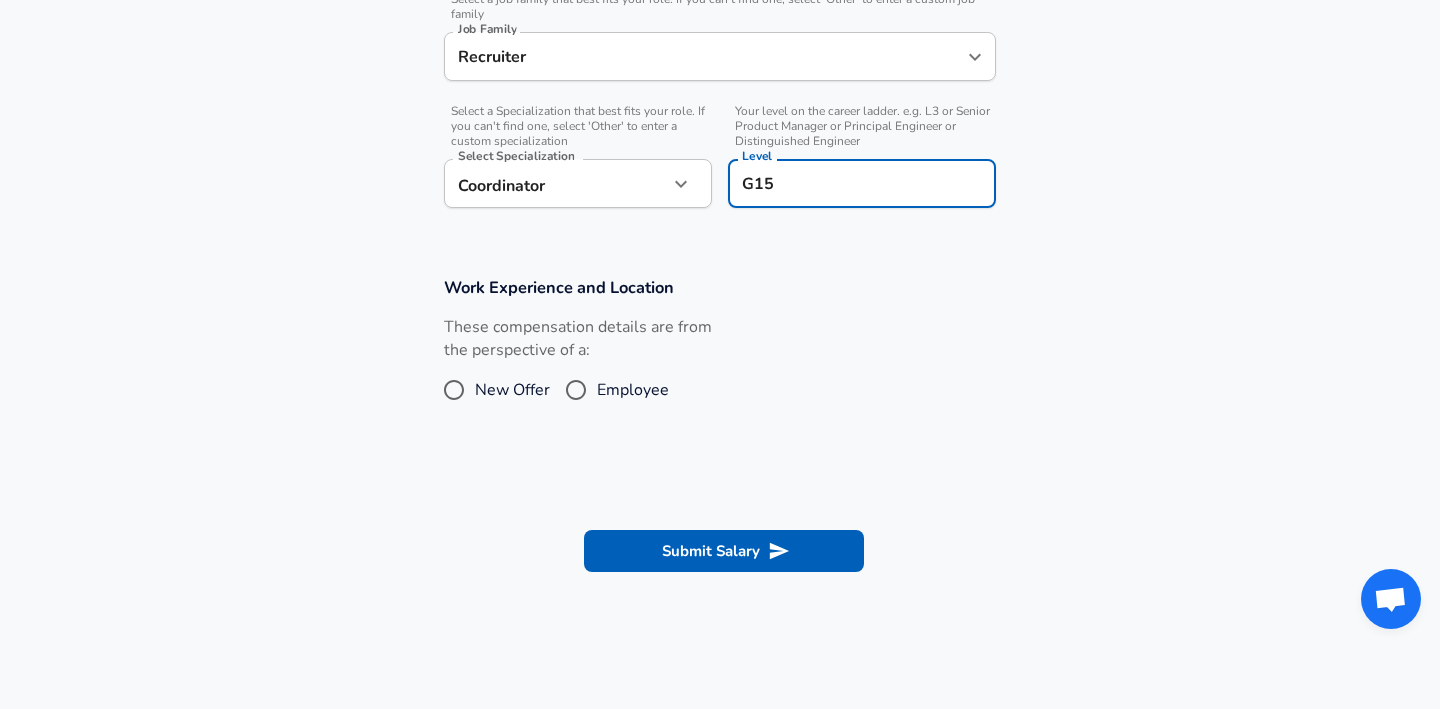 click on "Employee" at bounding box center (576, 390) 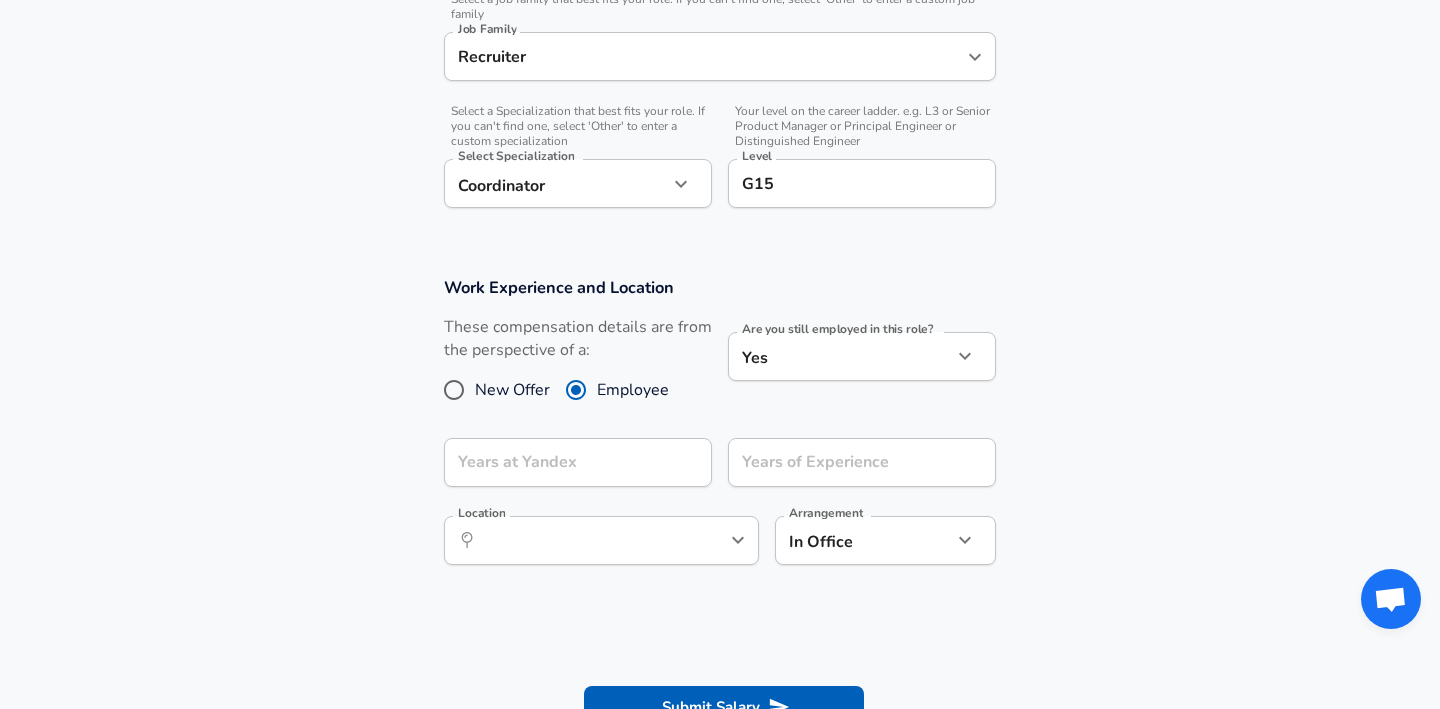 scroll, scrollTop: 804, scrollLeft: 0, axis: vertical 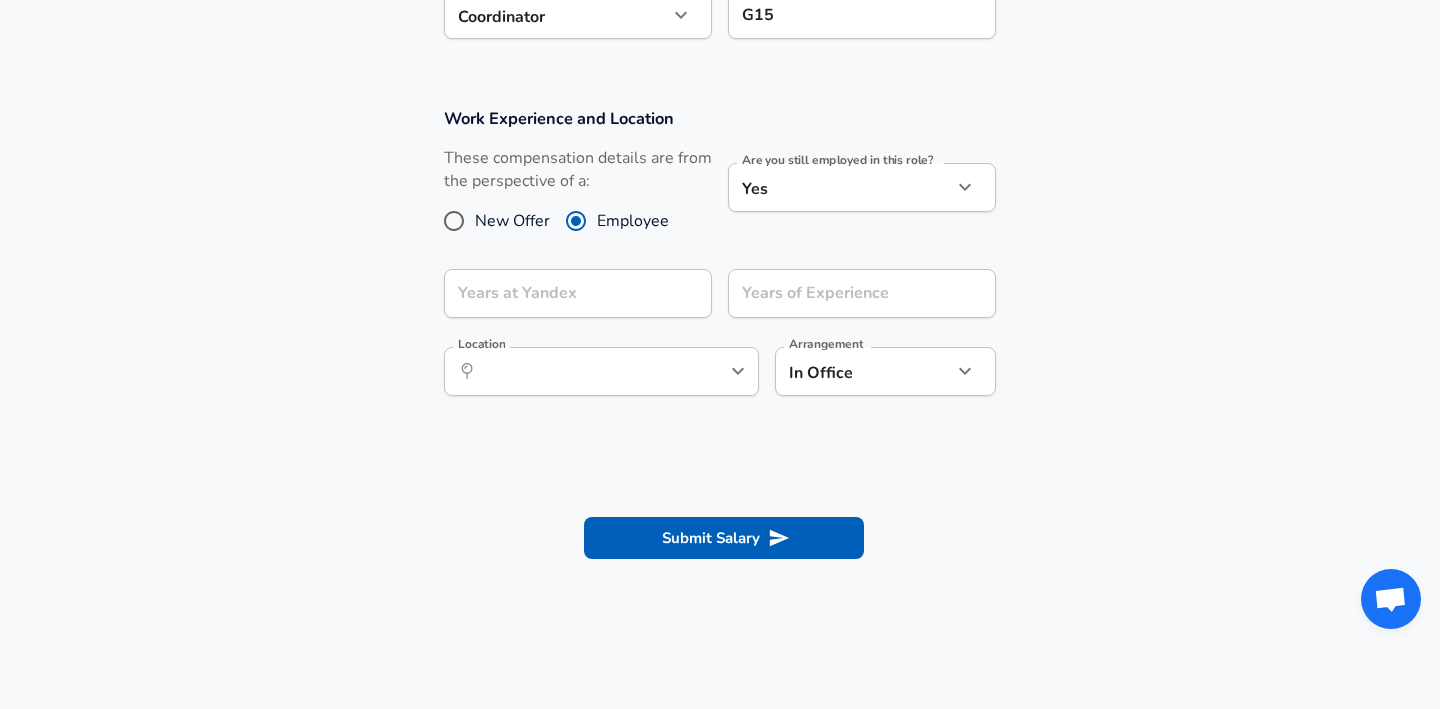 click on "We value your privacy We use cookies to enhance your browsing experience, serve personalized ads or content, and analyze our traffic. By clicking "Accept All", you consent to our use of cookies. Customize    Accept All   Customize Consent Preferences   We use cookies to help you navigate efficiently and perform certain functions. You will find detailed information about all cookies under each consent category below. The cookies that are categorized as "Necessary" are stored on your browser as they are essential for enabling the basic functionalities of the site. ...  Show more Necessary Always Active Necessary cookies are required to enable the basic features of this site, such as providing secure log-in or adjusting your consent preferences. These cookies do not store any personally identifiable data. Cookie _GRECAPTCHA Duration 5 months 27 days Description Google Recaptcha service sets this cookie to identify bots to protect the website against malicious spam attacks. Cookie __stripe_mid Duration 1 year MR" at bounding box center [720, -450] 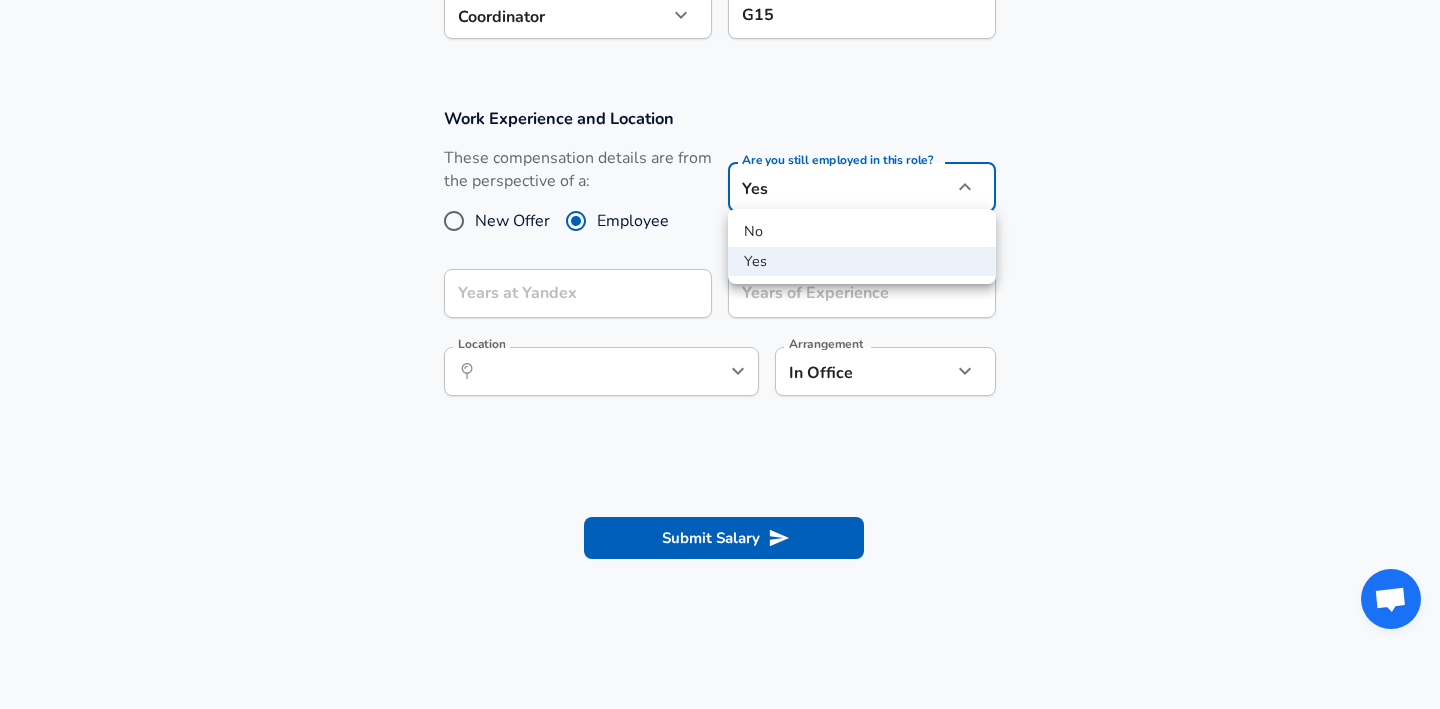 click on "No" at bounding box center [862, 232] 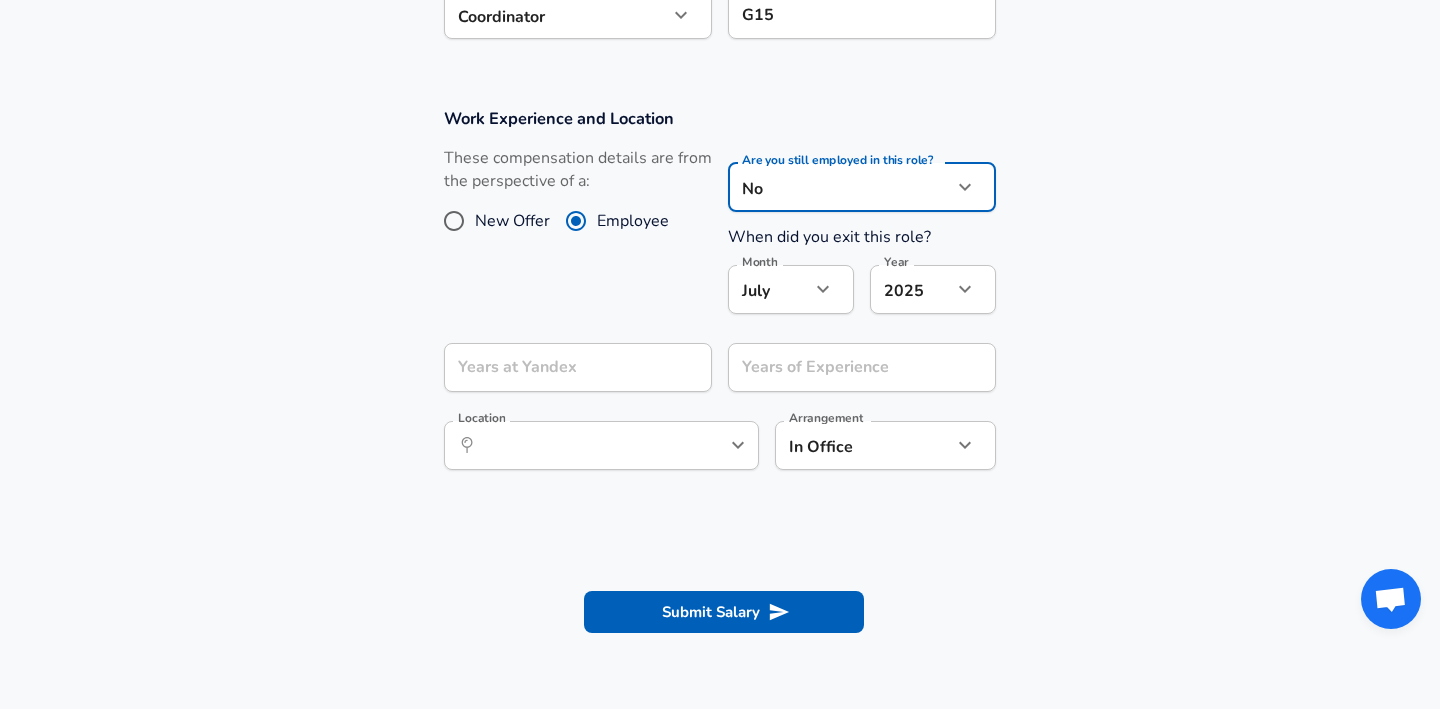 click at bounding box center (823, 289) 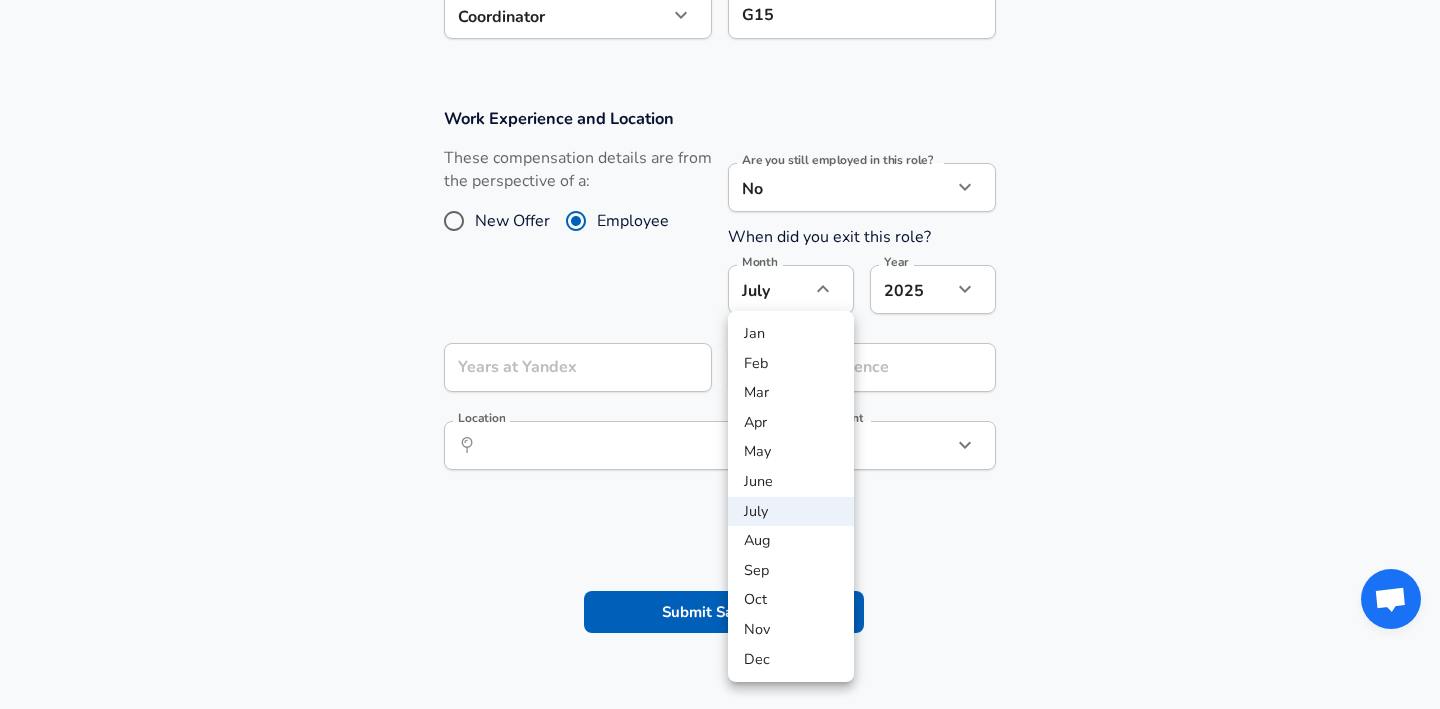 click on "Dec" at bounding box center (791, 660) 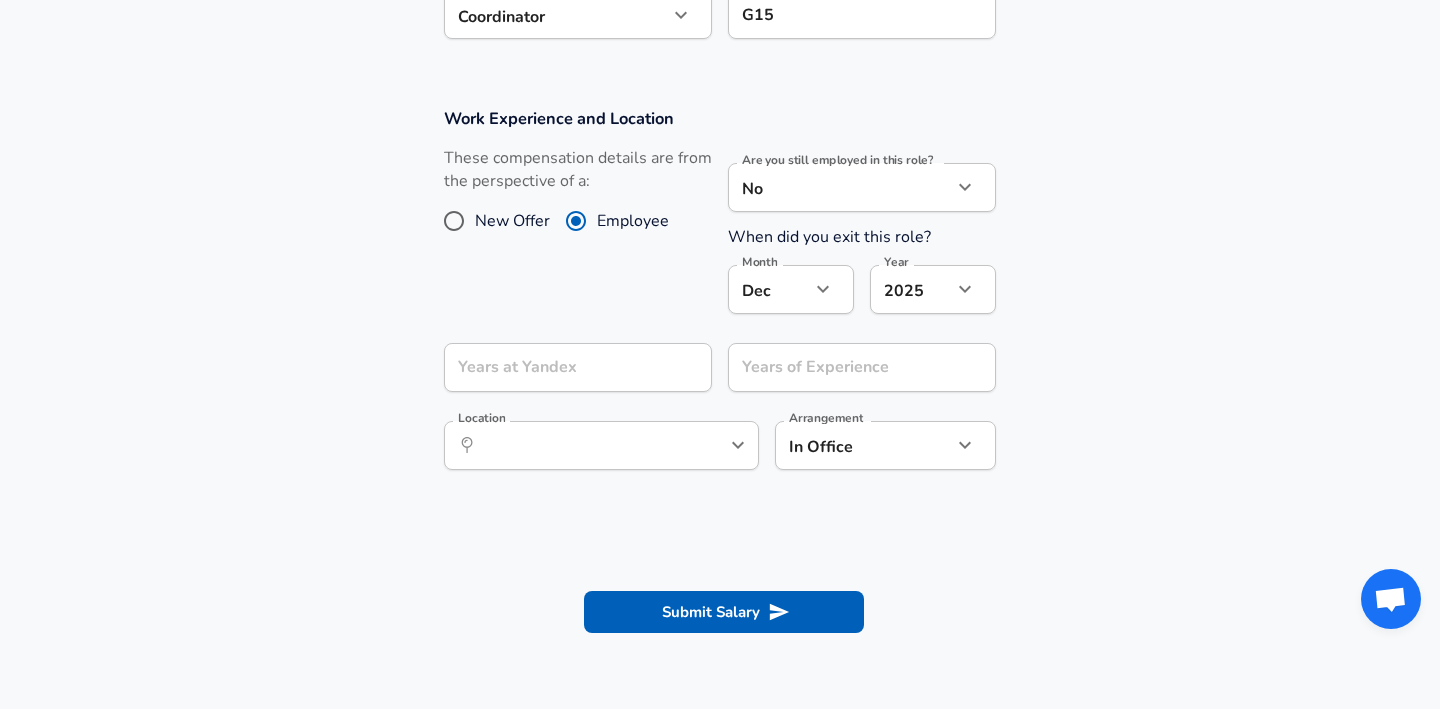 click 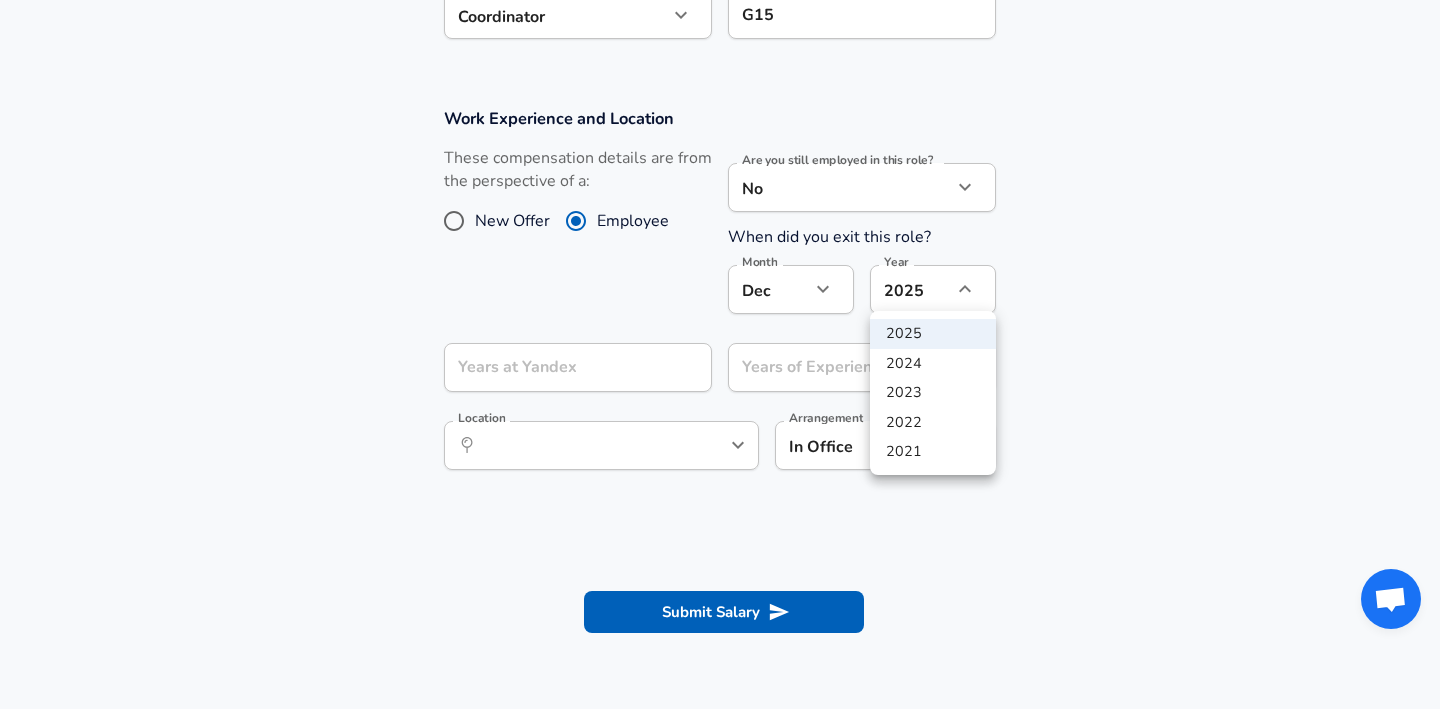 click on "2024" at bounding box center (933, 364) 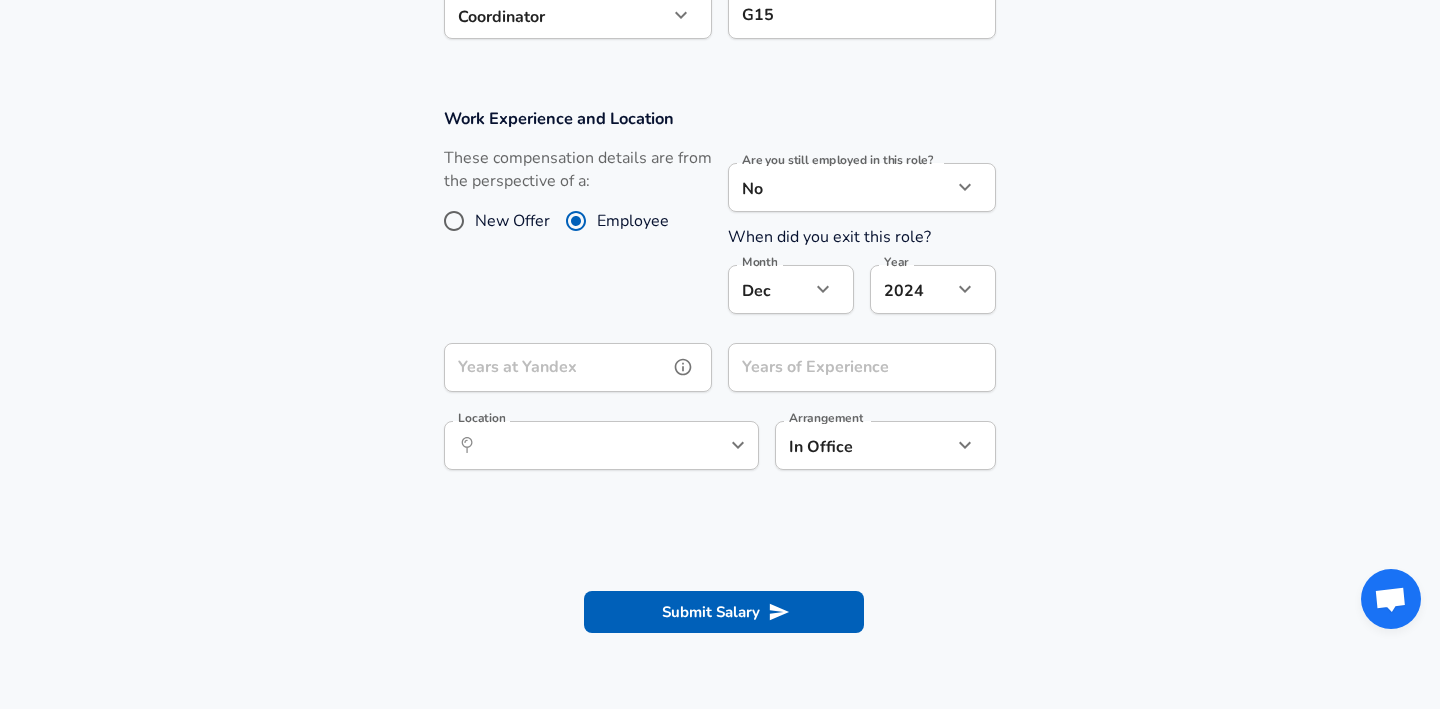 click on "Years at Yandex Years at Yandex" at bounding box center (578, 370) 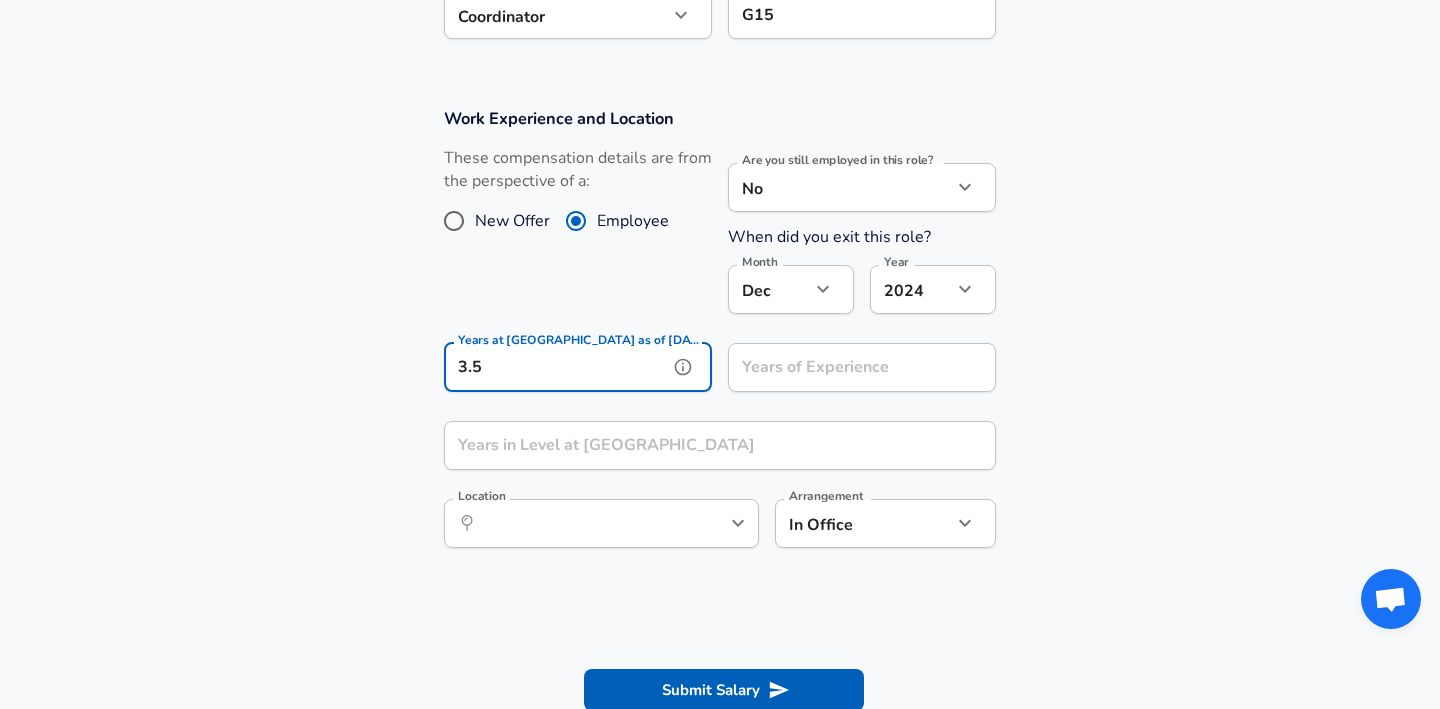 type on "3.5" 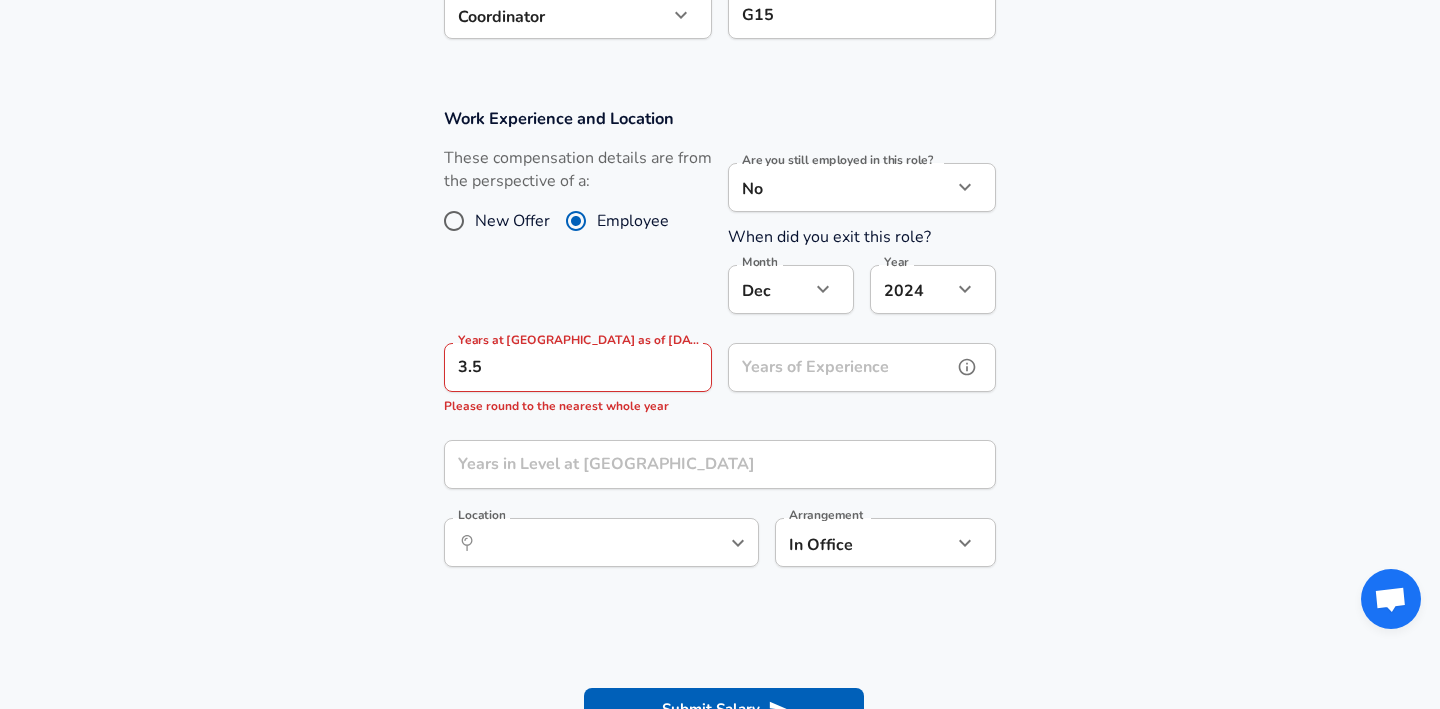 click on "Years of Experience" at bounding box center [840, 367] 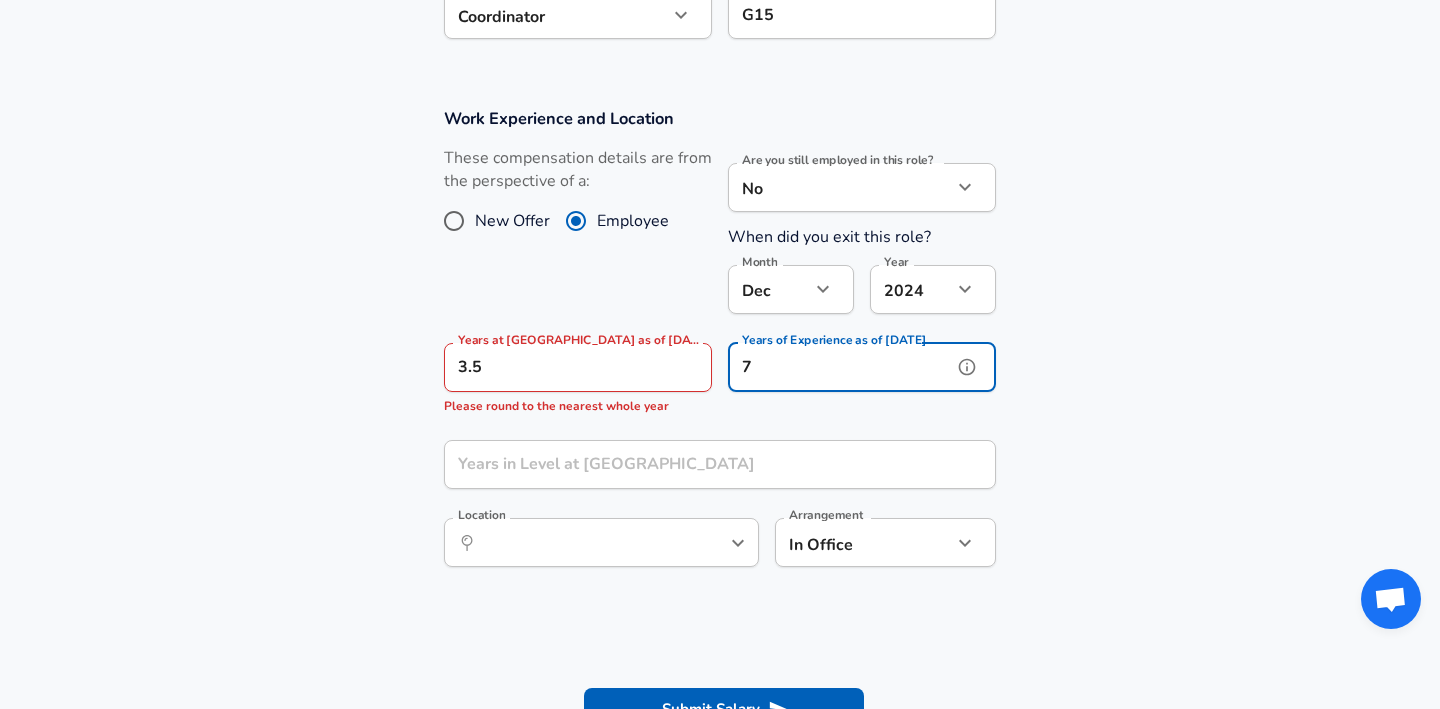 type on "7" 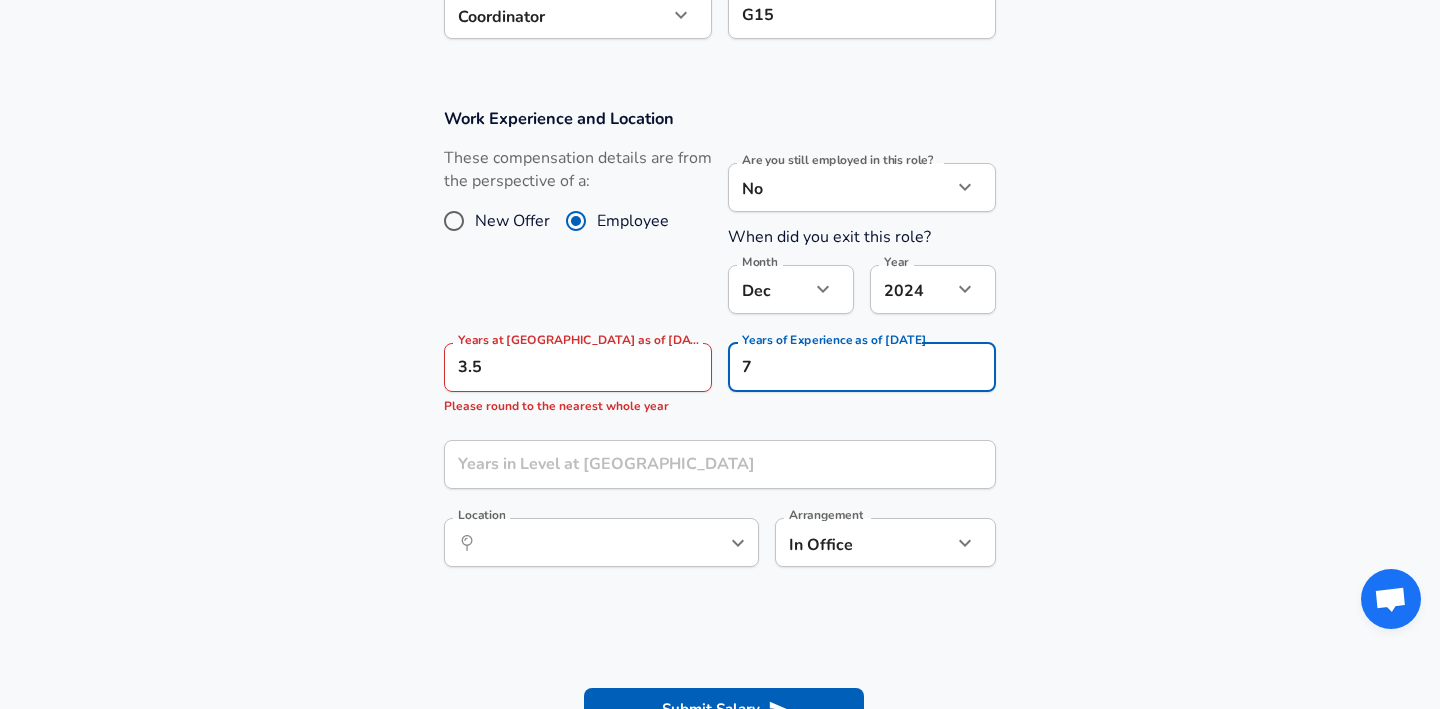 click on "Work Experience and Location These compensation details are from the perspective of a: New Offer Employee Are you still employed in this role? No no Are you still employed in this role? When did you exit this role? Month [DATE] Month Year [DATE] 2024 Year Years at [GEOGRAPHIC_DATA] as of [DATE] 3.5 Years at [GEOGRAPHIC_DATA] as of [DATE] Please round to the nearest whole year Years of Experience as of [DATE] 7 Years of Experience as of [DATE] Years in Level at Yandex Years in Level at Yandex Location ​ Location Arrangement In Office office Arrangement" at bounding box center [720, 348] 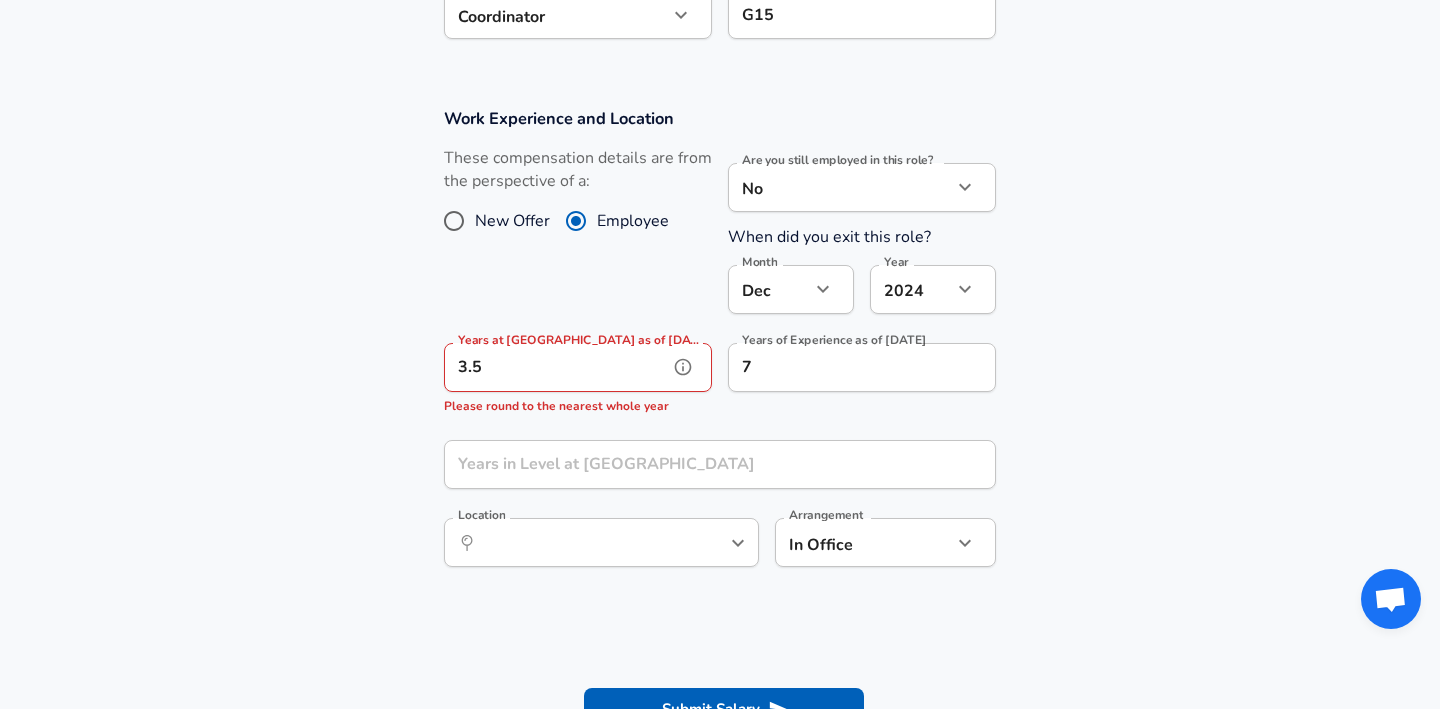 click on "3.5" at bounding box center (556, 367) 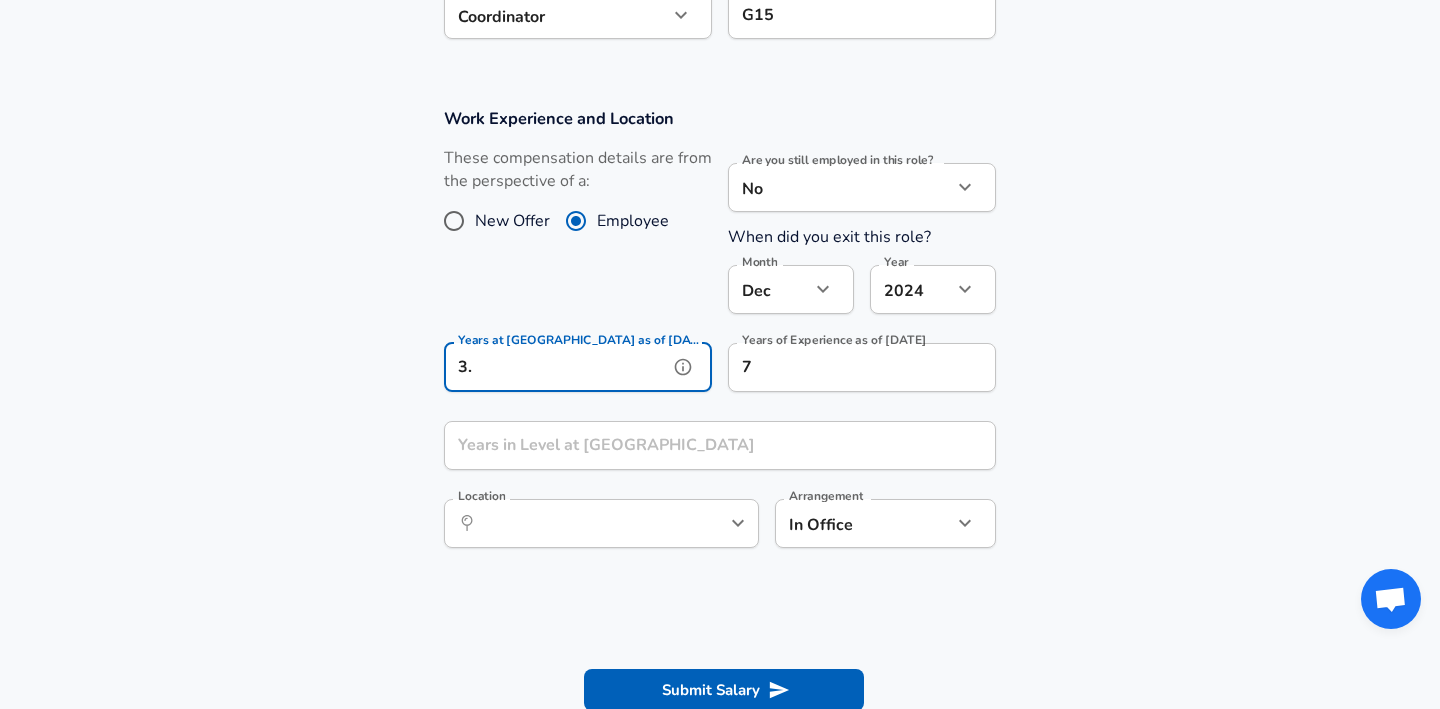 type on "3" 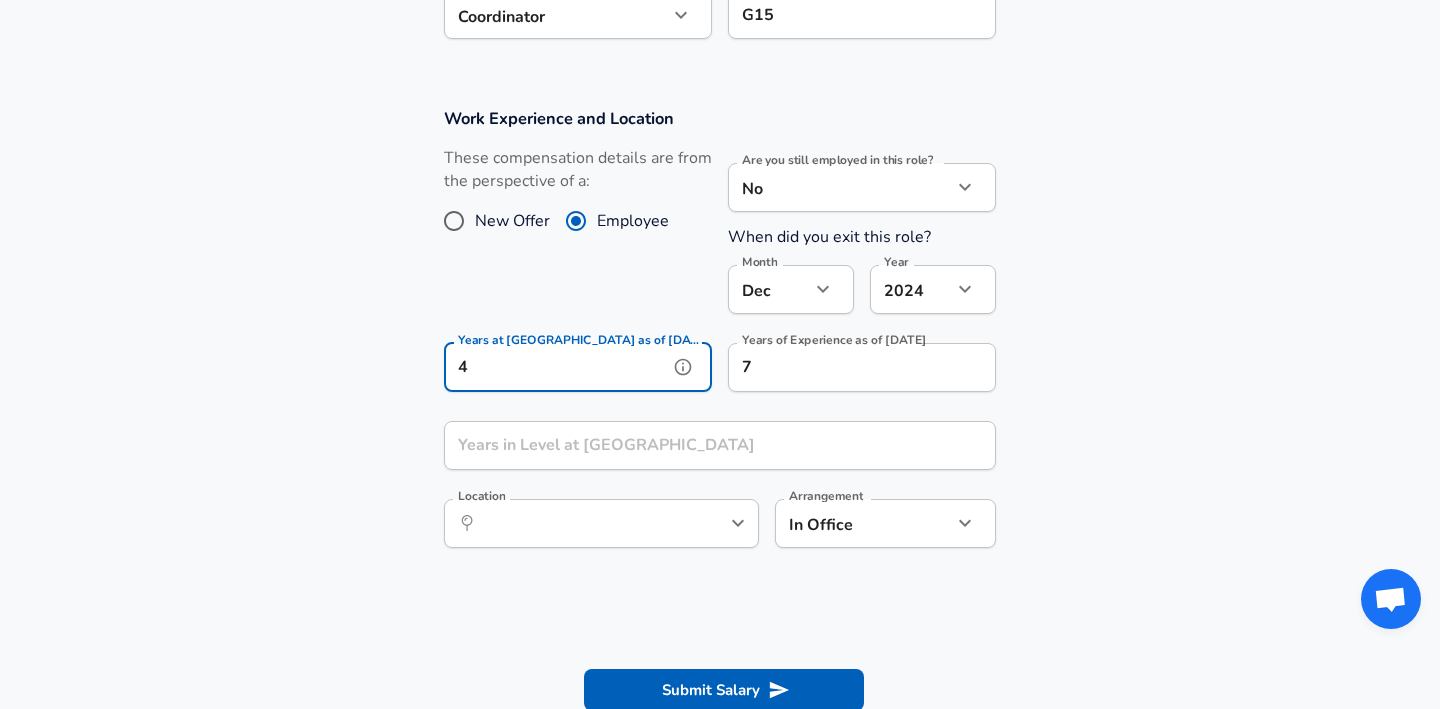 type on "4" 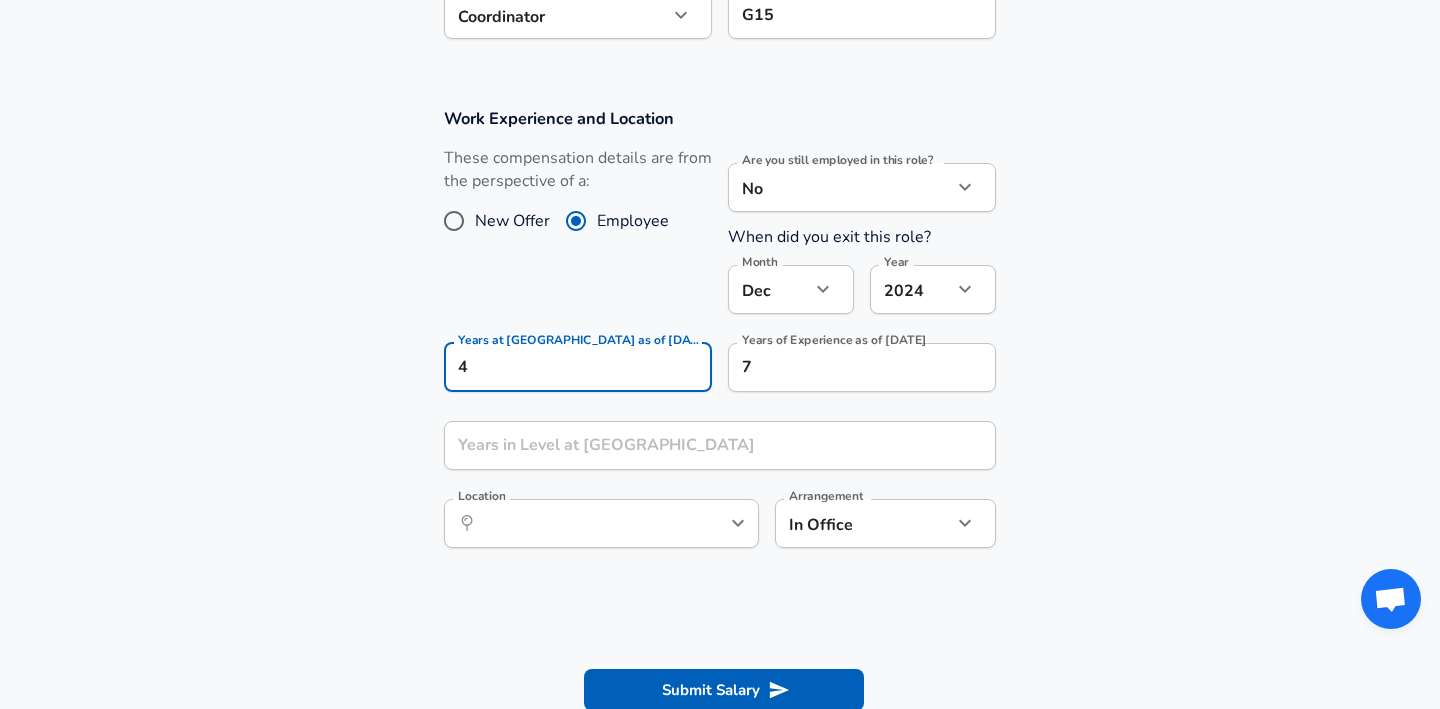 click on "Work Experience and Location These compensation details are from the perspective of a: New Offer Employee Are you still employed in this role? No no Are you still employed in this role? When did you exit this role? Month [DATE] Month Year [DATE] 2024 Year Years at [GEOGRAPHIC_DATA] as of [DATE] 4 Years at [GEOGRAPHIC_DATA] as of [DATE] Years of Experience as of [DATE] 7 Years of Experience as of [DATE] Years in Level at Yandex Years in Level at Yandex Location ​ Location Arrangement In Office office Arrangement" at bounding box center [720, 338] 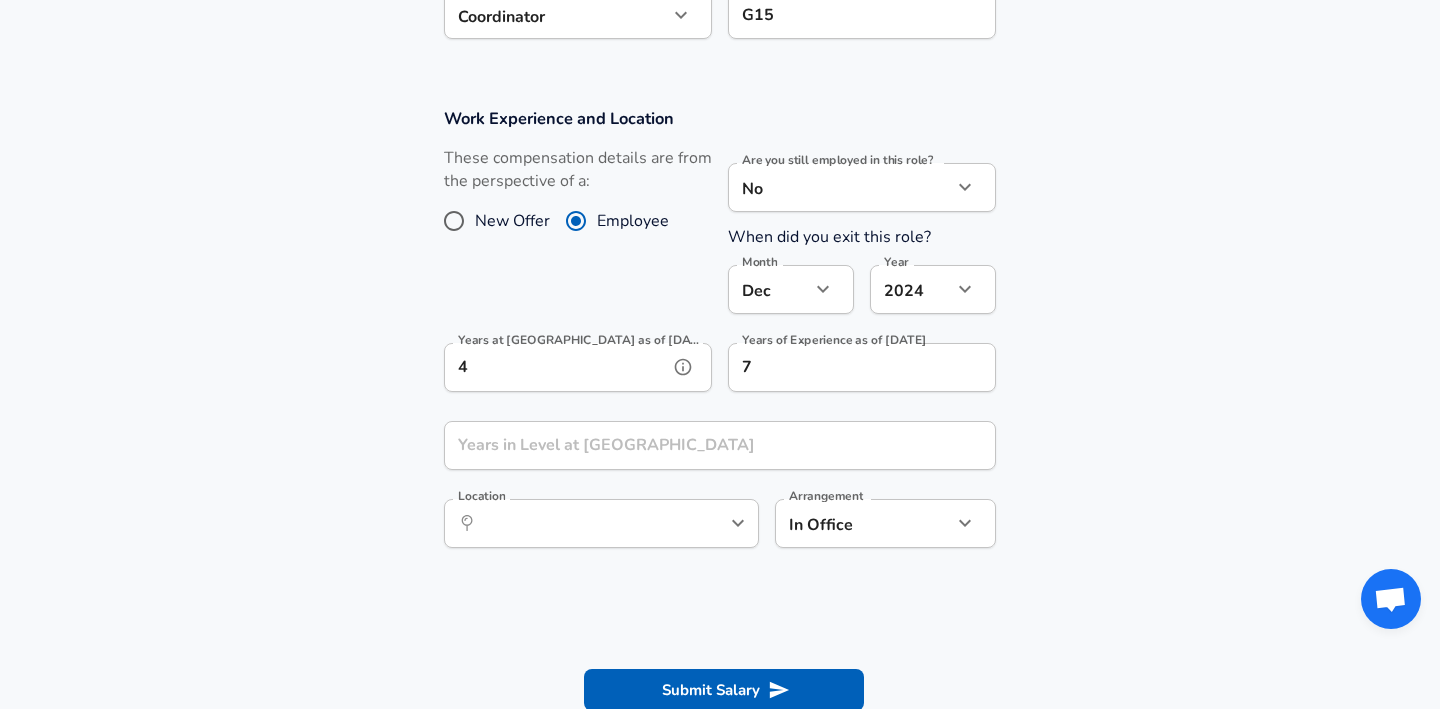 click on "4" at bounding box center [556, 367] 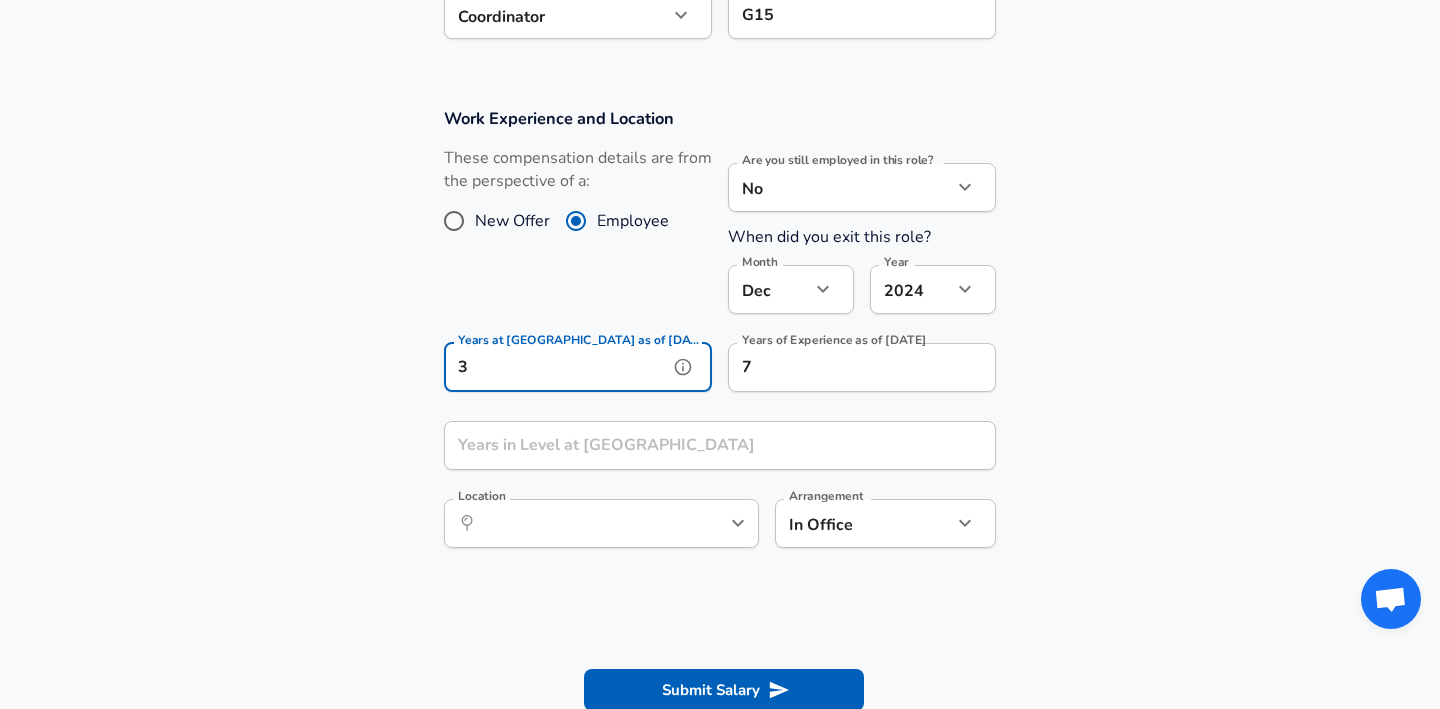 type on "3" 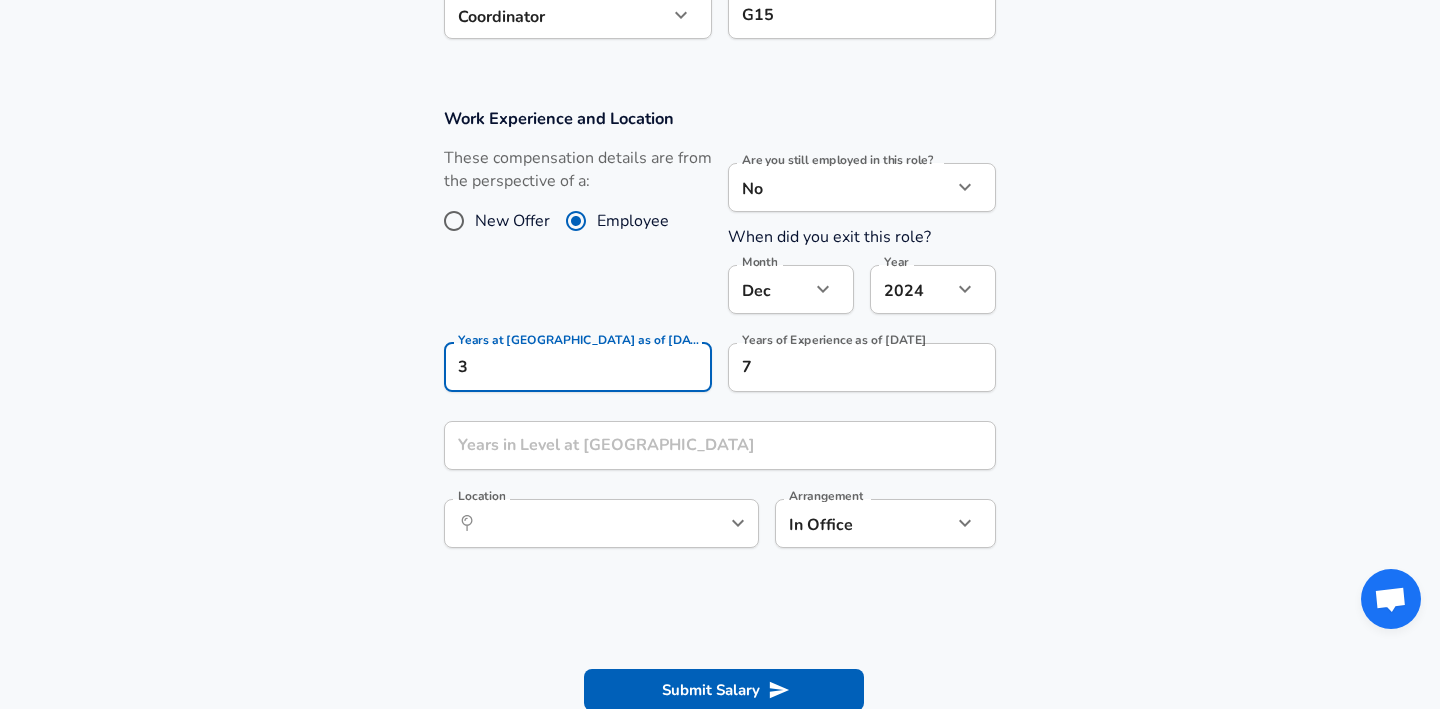 click on "Work Experience and Location These compensation details are from the perspective of a: New Offer Employee Are you still employed in this role? No no Are you still employed in this role? When did you exit this role? Month [DATE] Month Year [DATE] 2024 Year Years at [GEOGRAPHIC_DATA] as of [DATE] 3 Years at [GEOGRAPHIC_DATA] as of [DATE] Years of Experience as of [DATE] 7 Years of Experience as of [DATE] Years in Level at Yandex Years in Level at Yandex Location ​ Location Arrangement In Office office Arrangement" at bounding box center [720, 338] 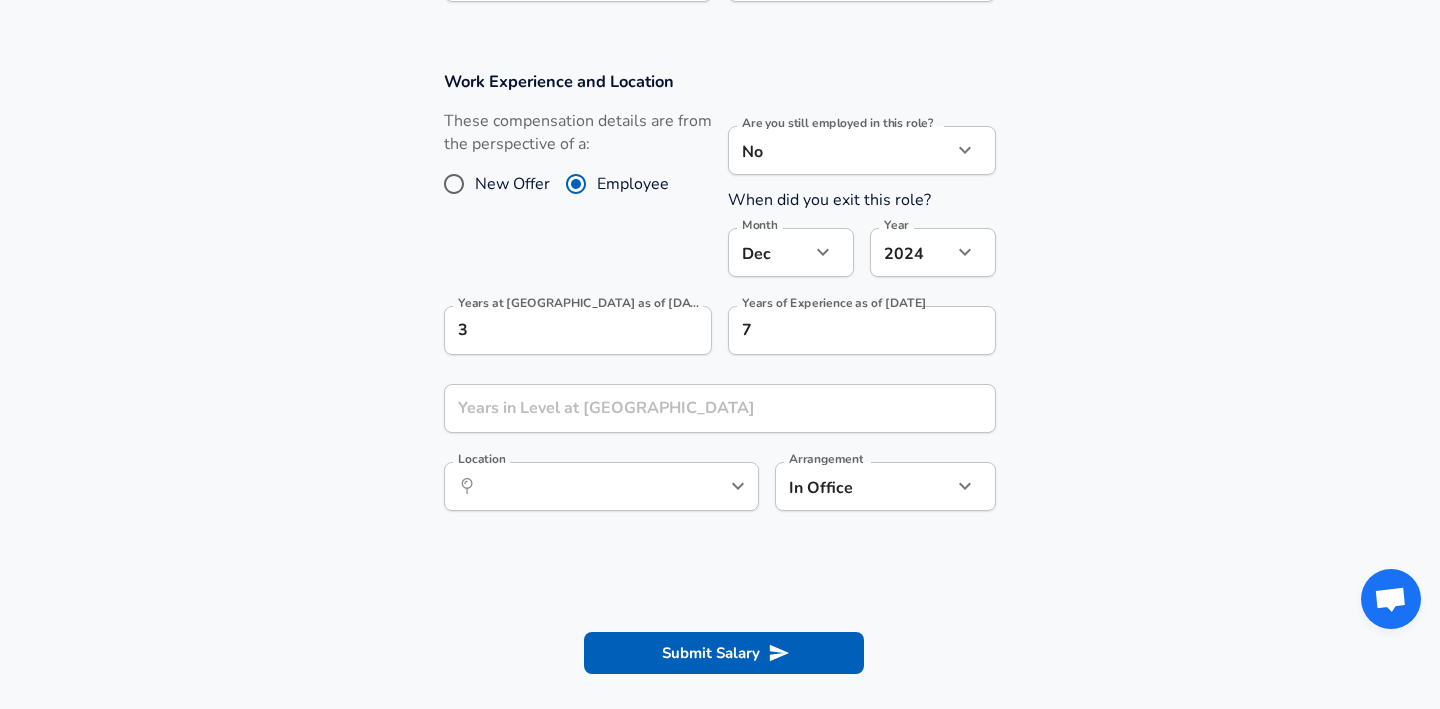 scroll, scrollTop: 939, scrollLeft: 0, axis: vertical 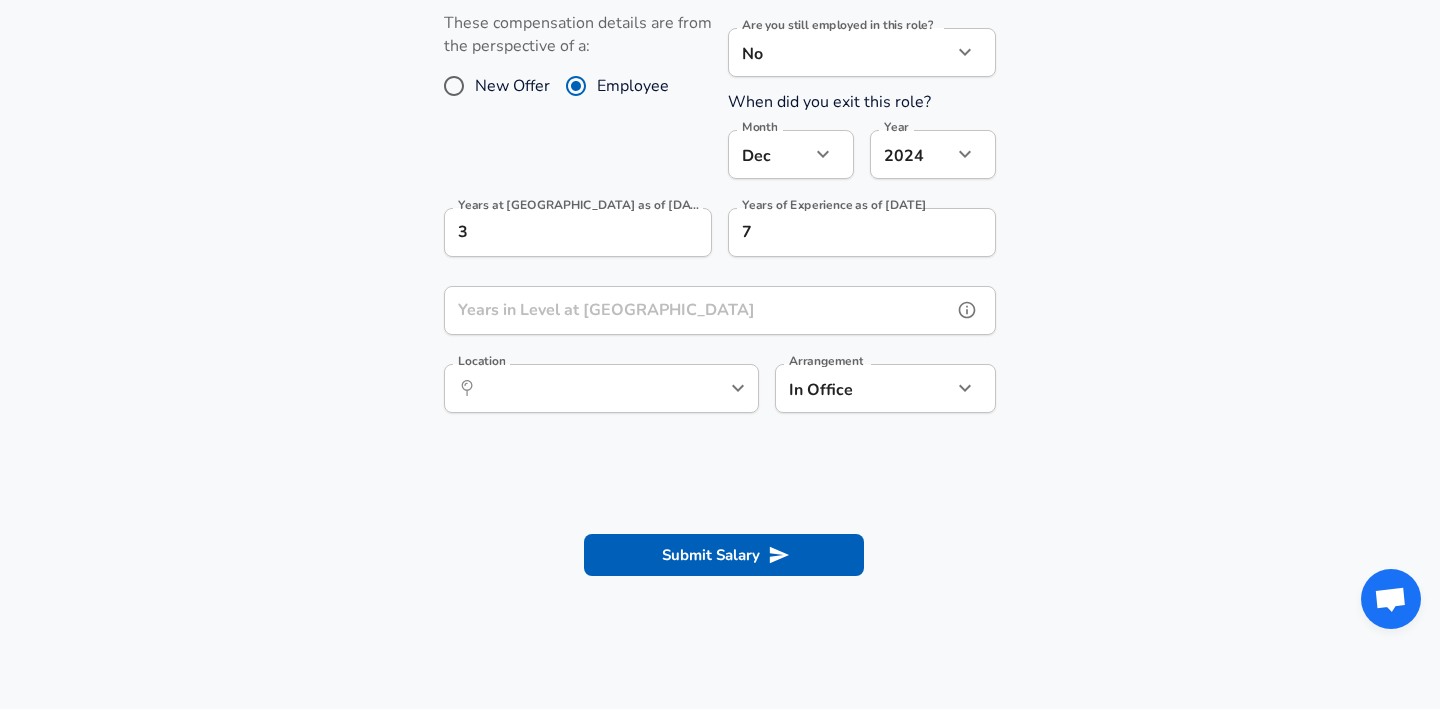 click on "Years in Level at [GEOGRAPHIC_DATA]" at bounding box center [698, 310] 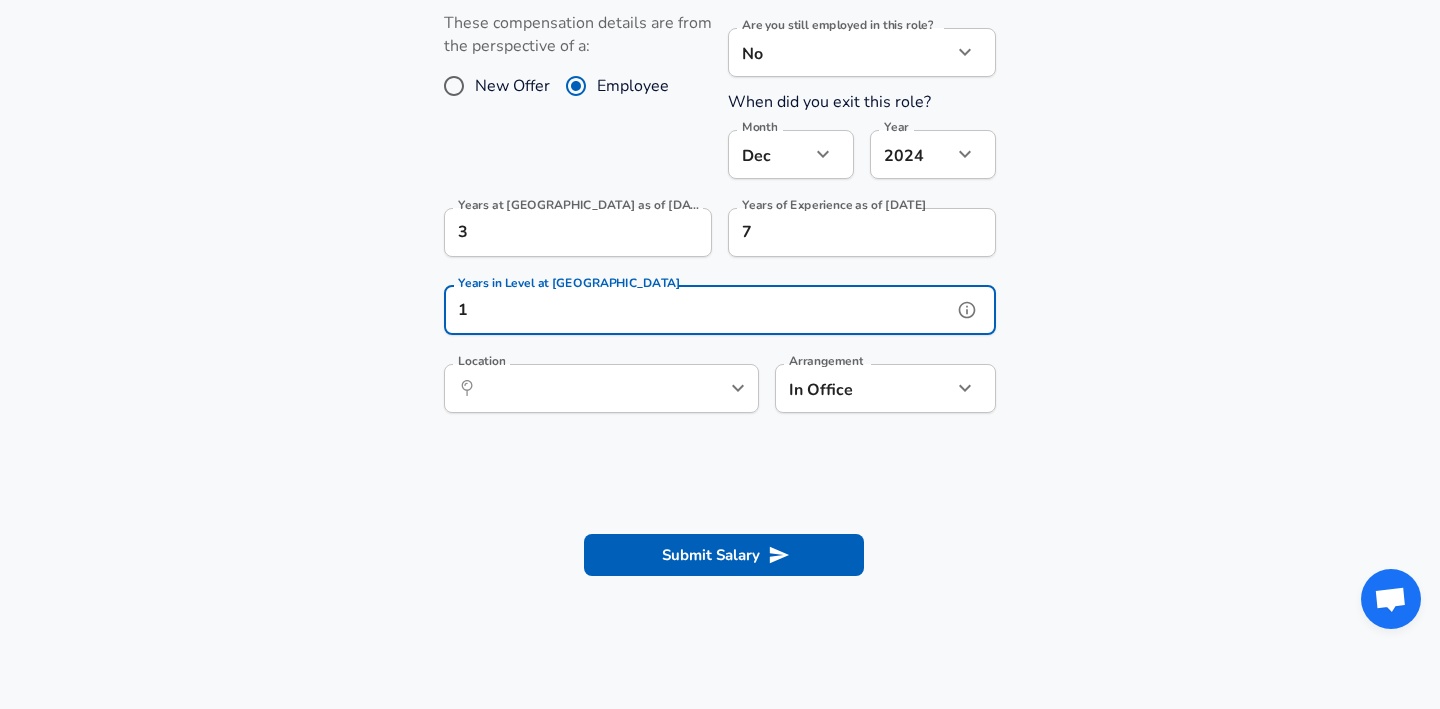 type on "1" 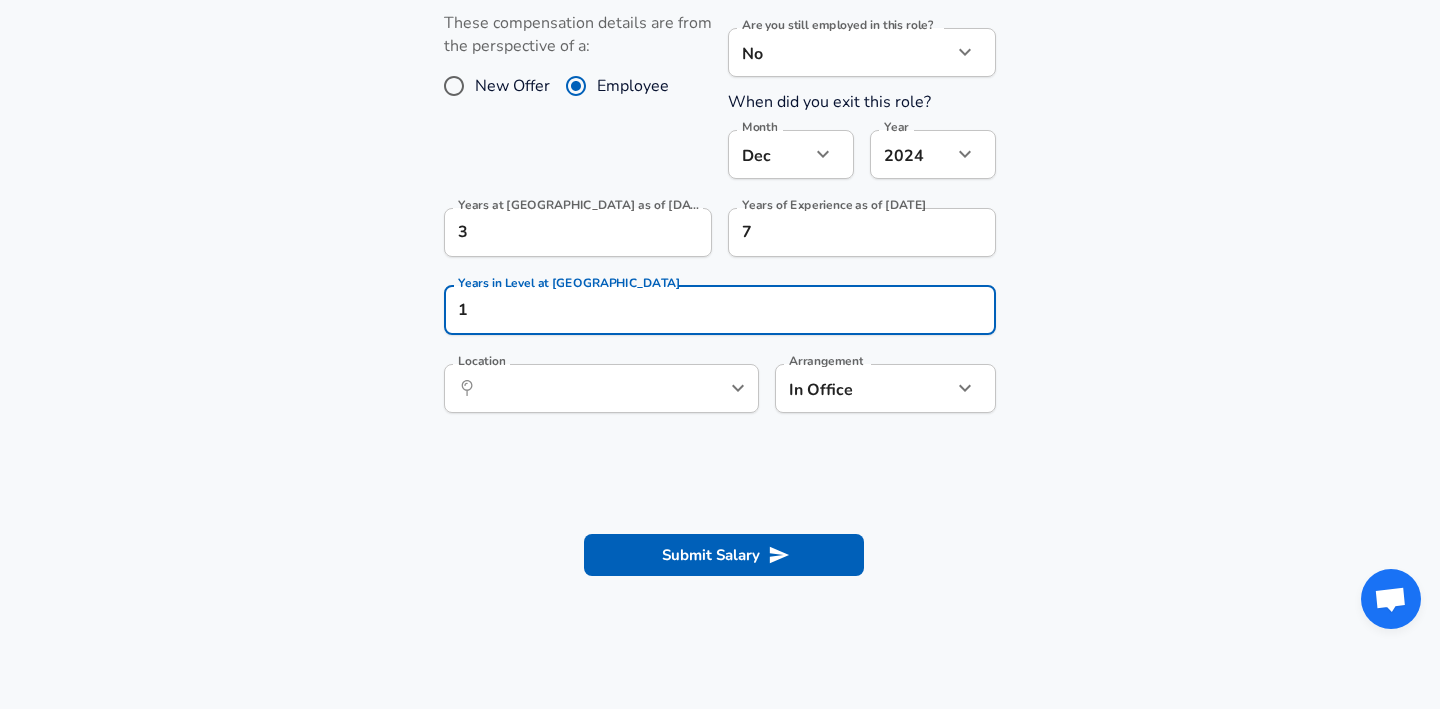 click on "Work Experience and Location These compensation details are from the perspective of a: New Offer Employee Are you still employed in this role? No no Are you still employed in this role? When did you exit this role? Month [DATE] Month Year [DATE] 2024 Year Years at [GEOGRAPHIC_DATA] as of [DATE] 3 Years at [GEOGRAPHIC_DATA] as of [DATE] Years of Experience as of [DATE] 7 Years of Experience as of [DATE] Years in Level at Yandex 1 Years in Level at Yandex Location ​ Location Arrangement In Office office Arrangement" at bounding box center (720, 203) 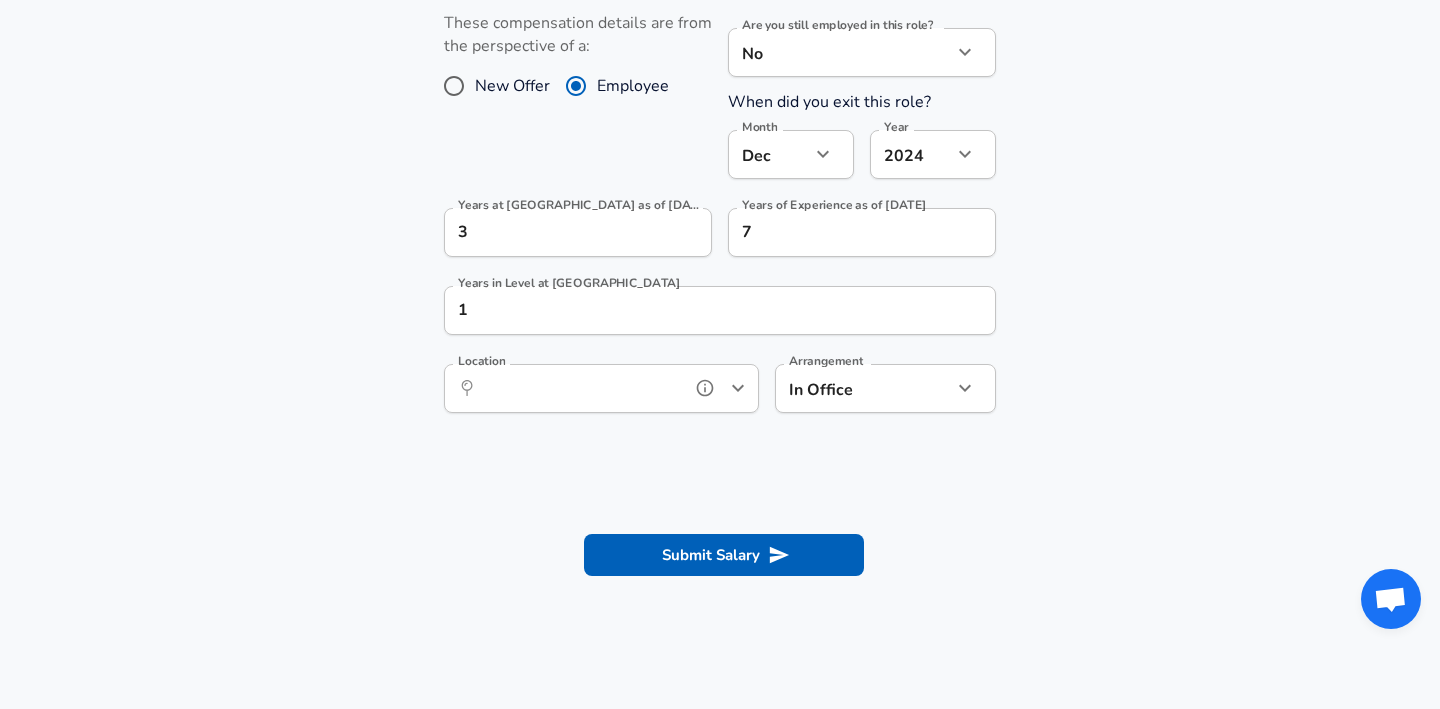 click on "Location" at bounding box center (579, 388) 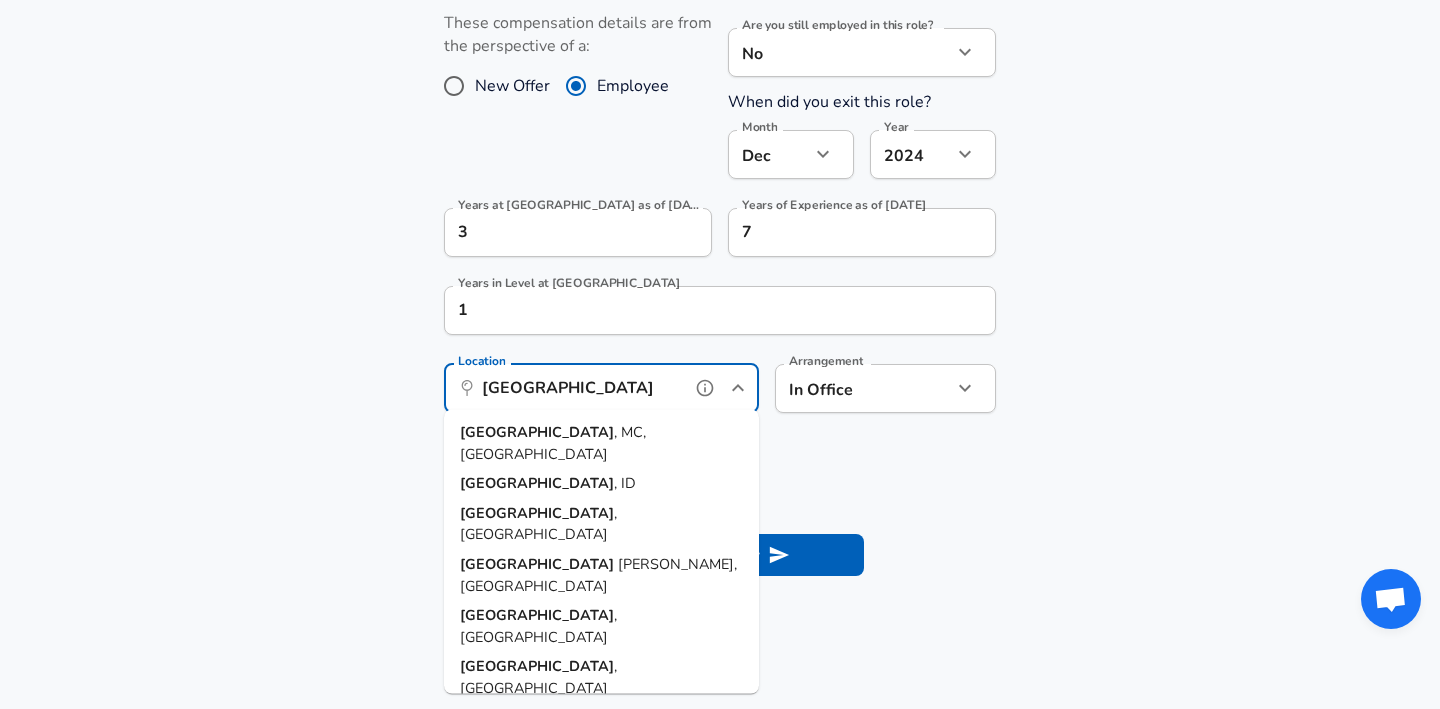 click on ", MC, [GEOGRAPHIC_DATA]" at bounding box center [553, 443] 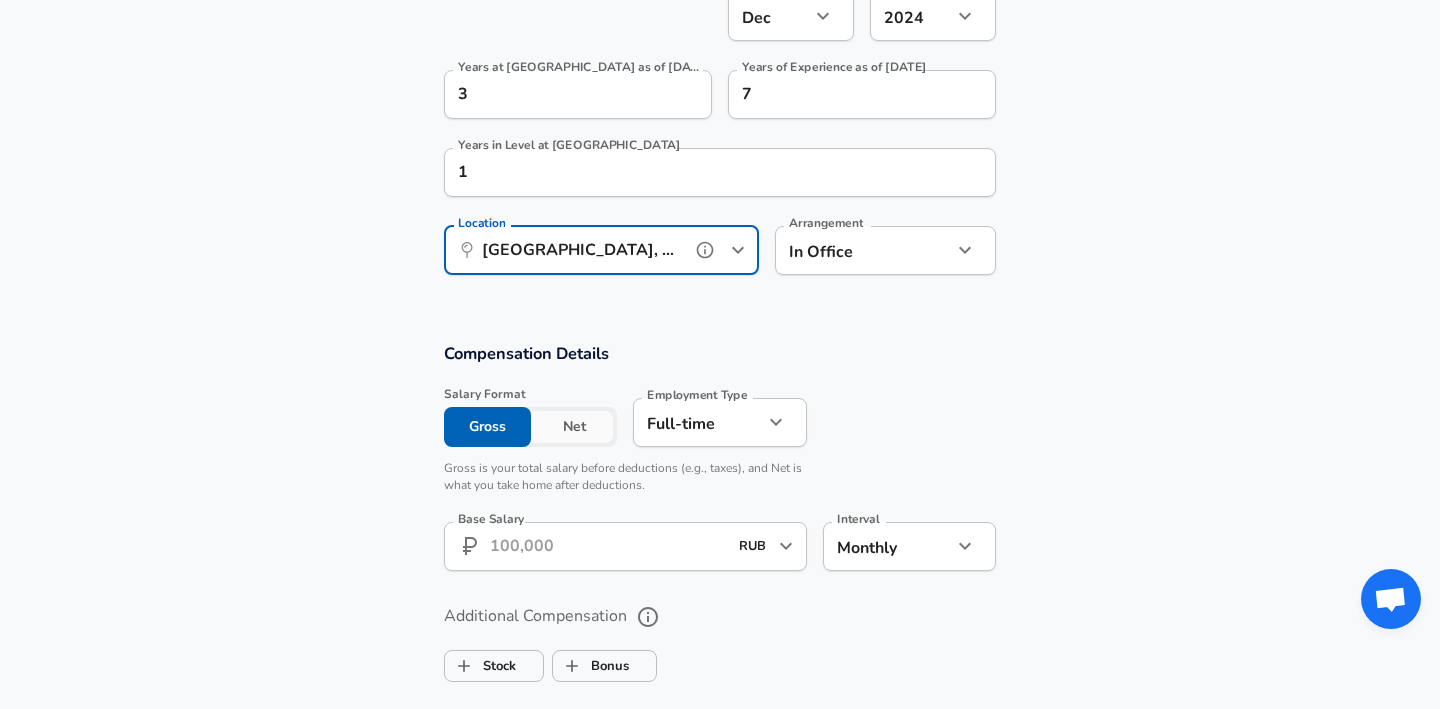 scroll, scrollTop: 1143, scrollLeft: 0, axis: vertical 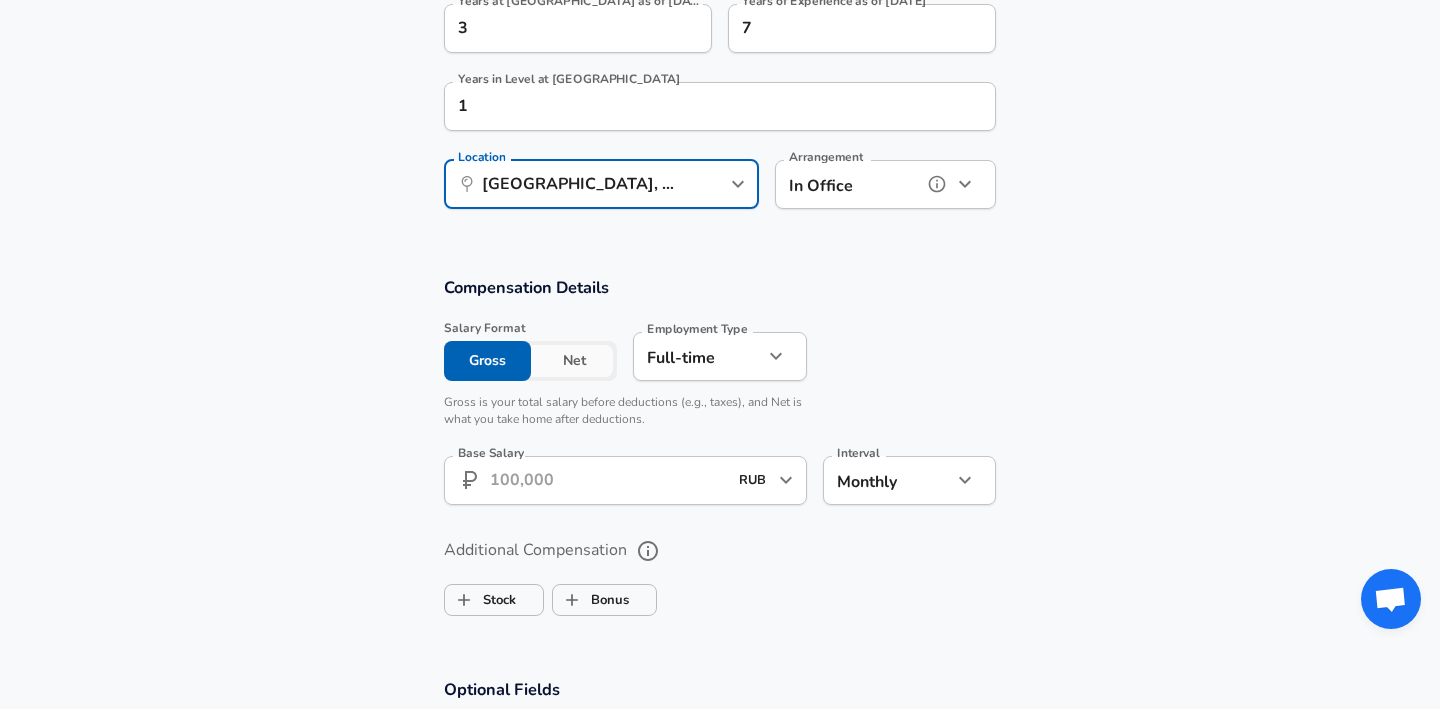 click at bounding box center [965, 184] 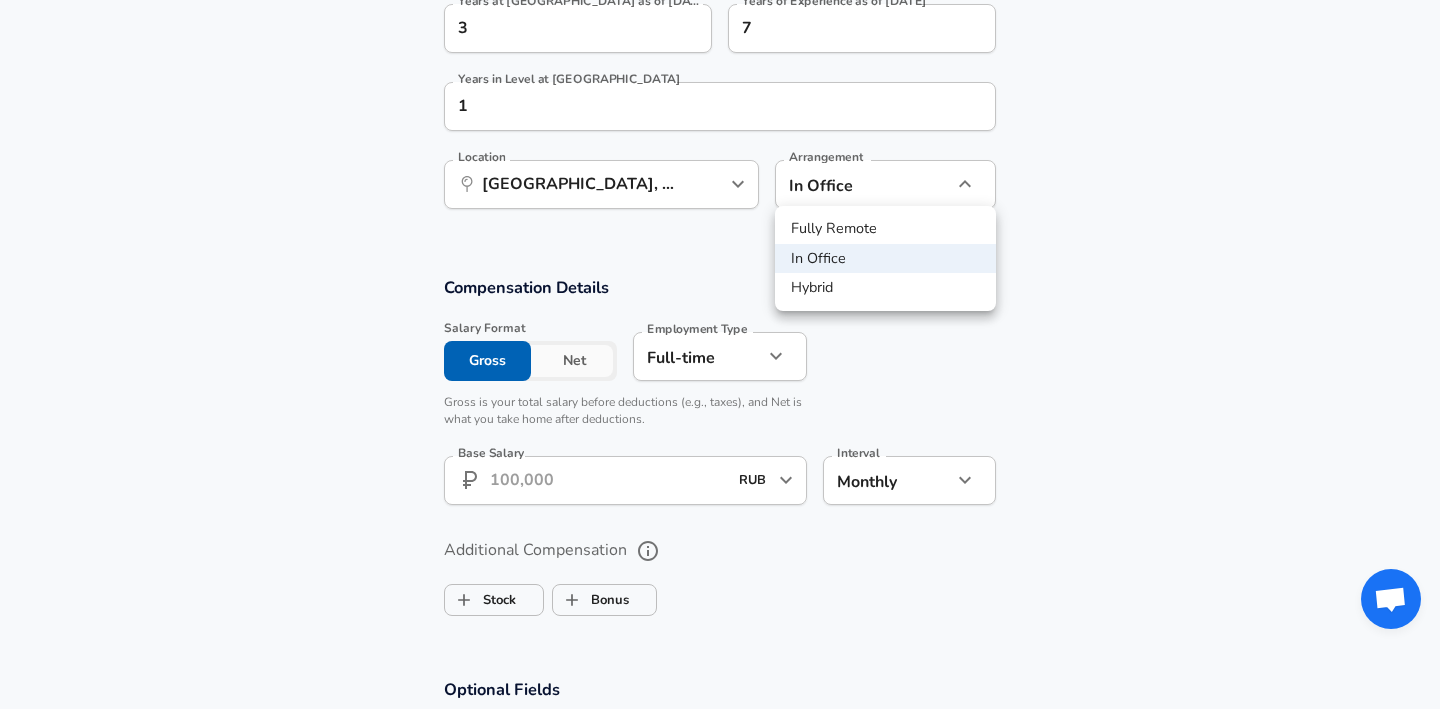 click on "Hybrid" at bounding box center (885, 288) 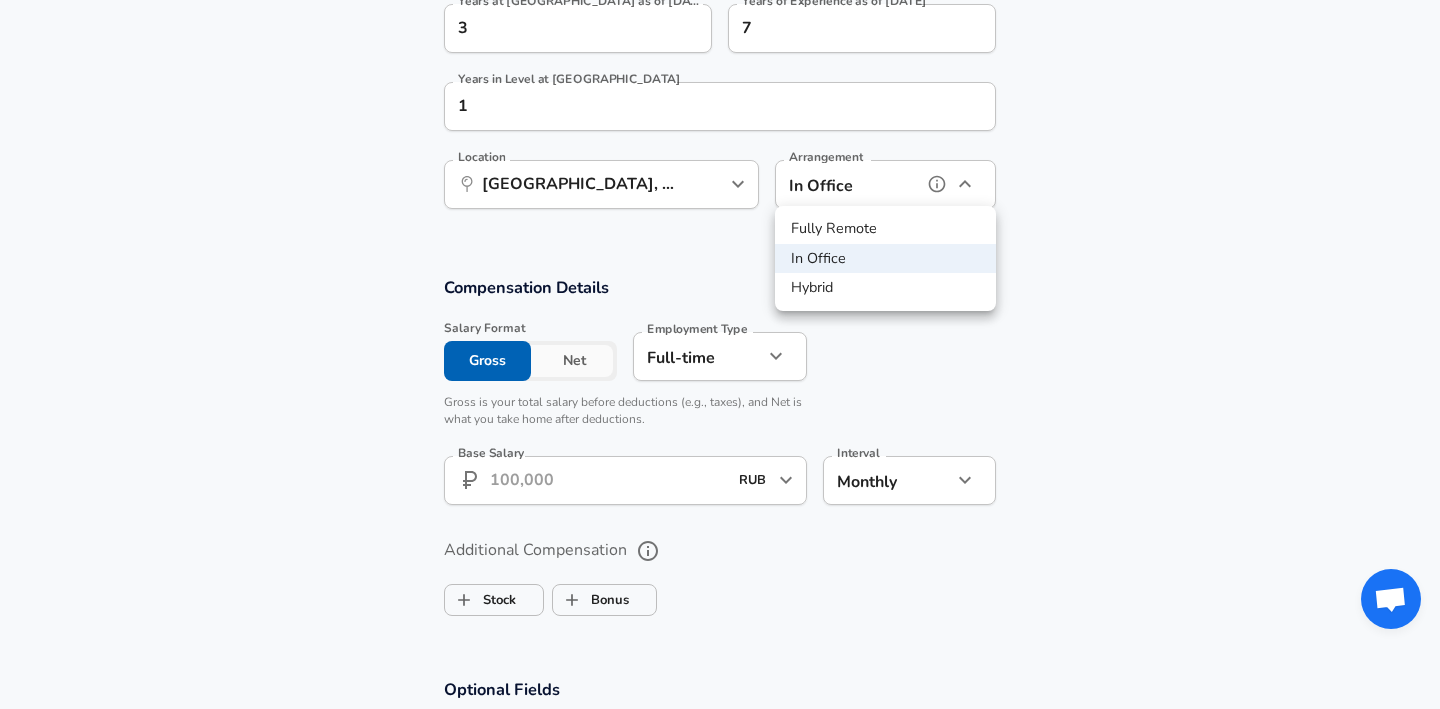 type on "hybrid" 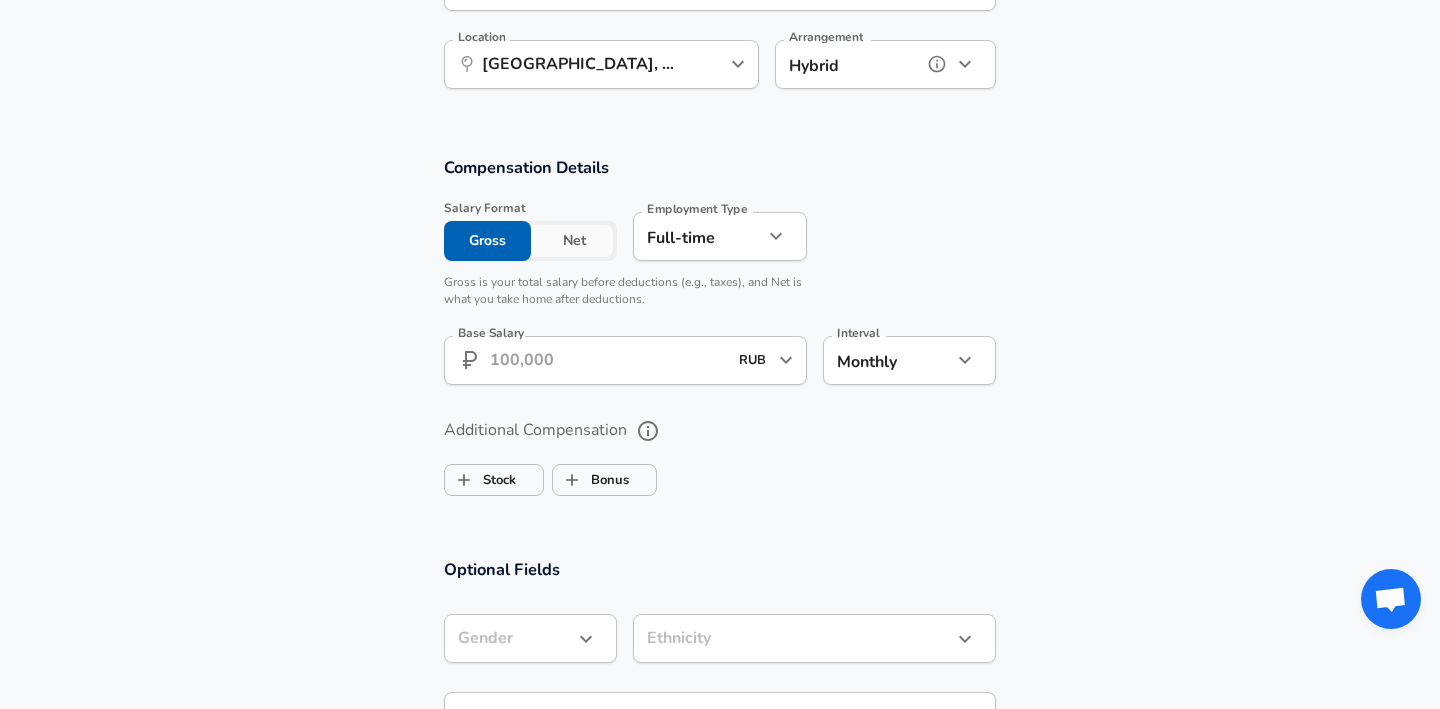 scroll, scrollTop: 1277, scrollLeft: 0, axis: vertical 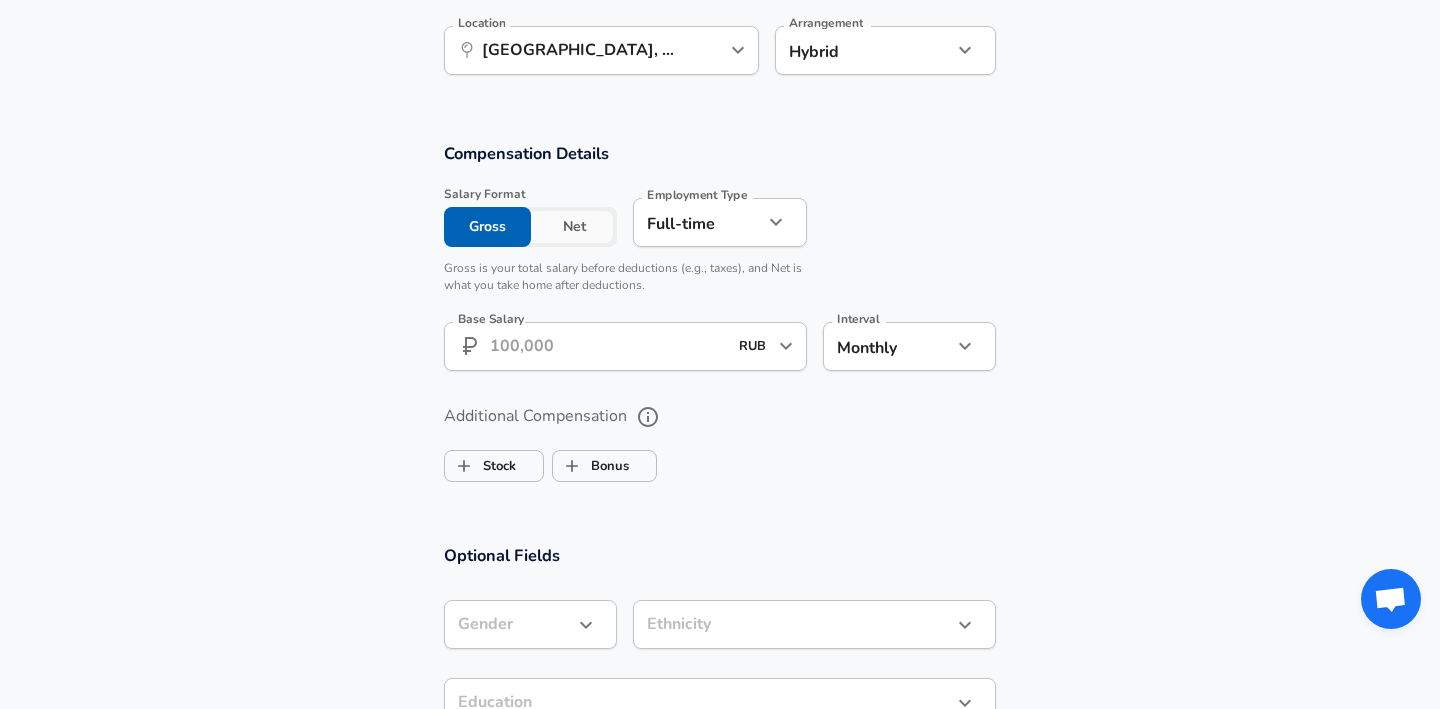 click on "Base Salary" at bounding box center [608, 346] 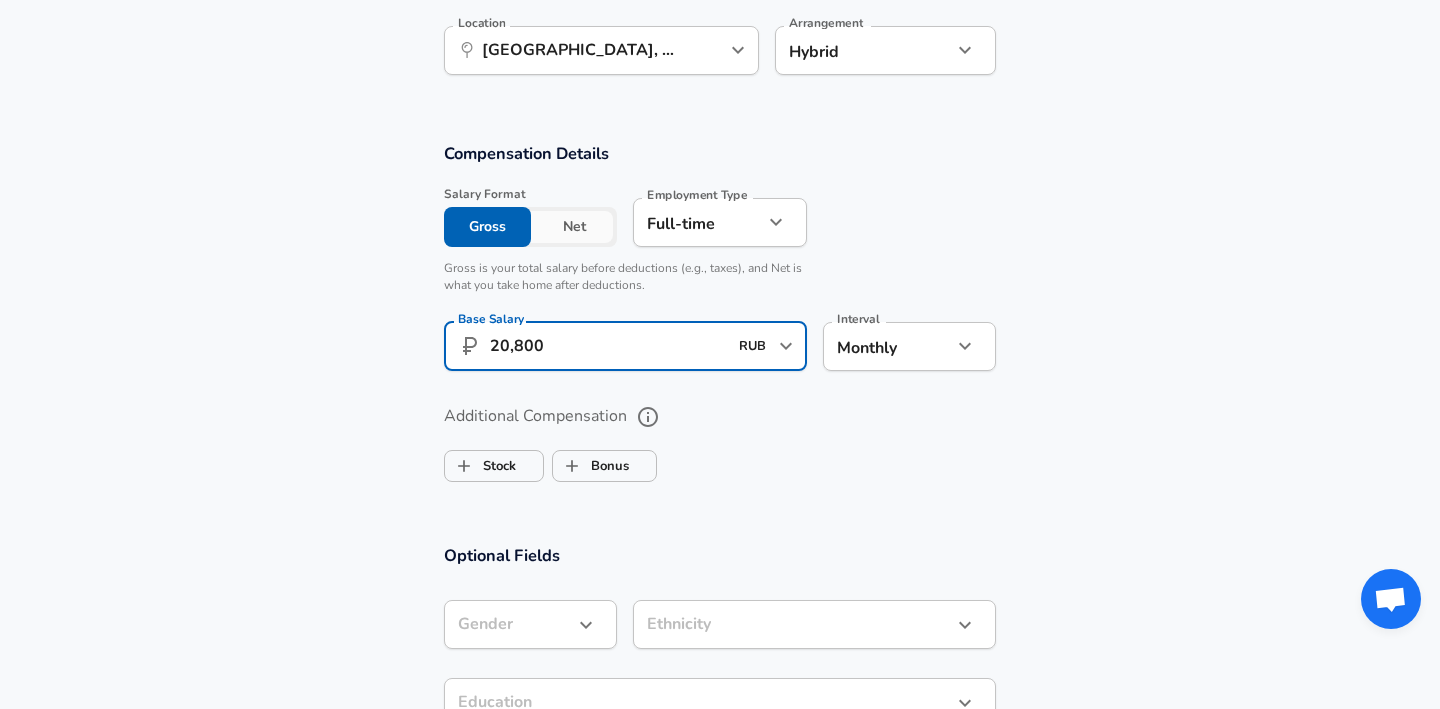 type on "208,000" 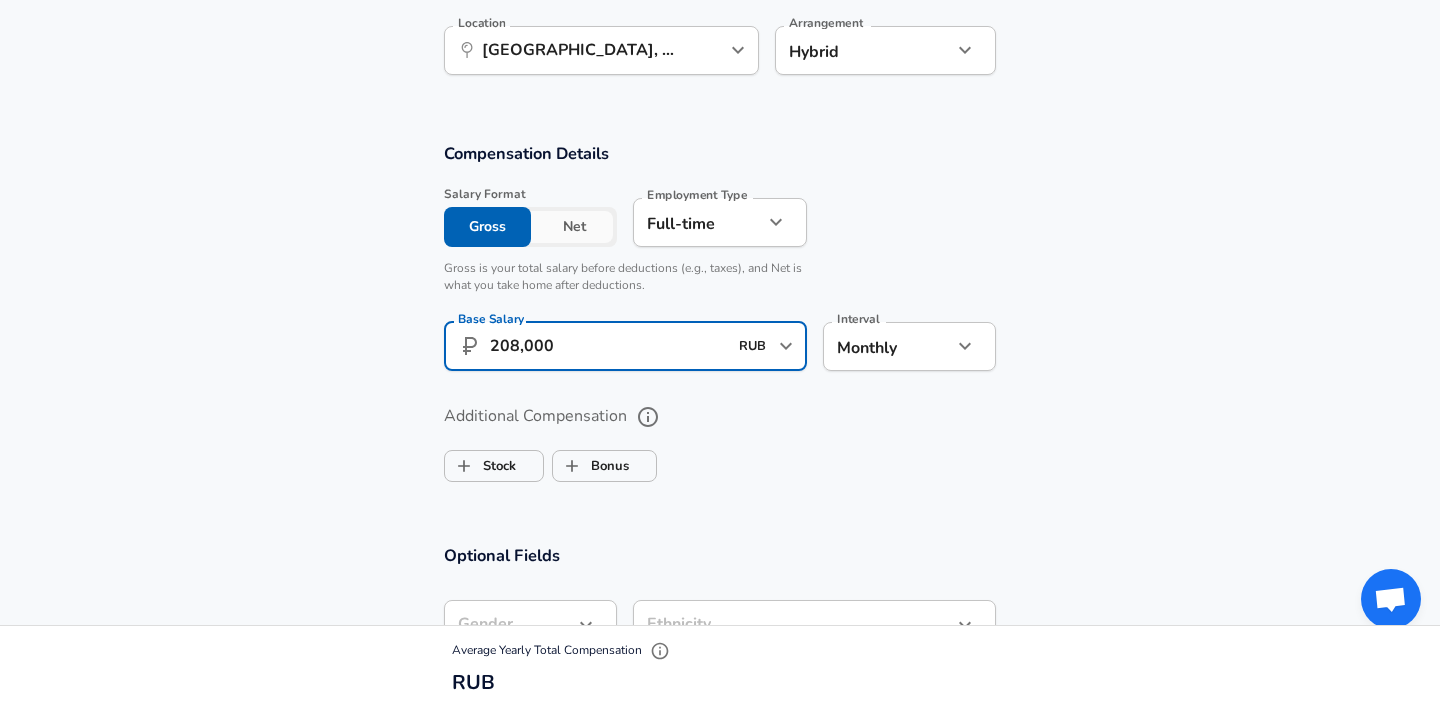 click on "We value your privacy We use cookies to enhance your browsing experience, serve personalized ads or content, and analyze our traffic. By clicking "Accept All", you consent to our use of cookies. Customize    Accept All   Customize Consent Preferences   We use cookies to help you navigate efficiently and perform certain functions. You will find detailed information about all cookies under each consent category below. The cookies that are categorized as "Necessary" are stored on your browser as they are essential for enabling the basic functionalities of the site. ...  Show more Necessary Always Active Necessary cookies are required to enable the basic features of this site, such as providing secure log-in or adjusting your consent preferences. These cookies do not store any personally identifiable data. Cookie _GRECAPTCHA Duration 5 months 27 days Description Google Recaptcha service sets this cookie to identify bots to protect the website against malicious spam attacks. Cookie __stripe_mid Duration 1 year MR" at bounding box center (720, -923) 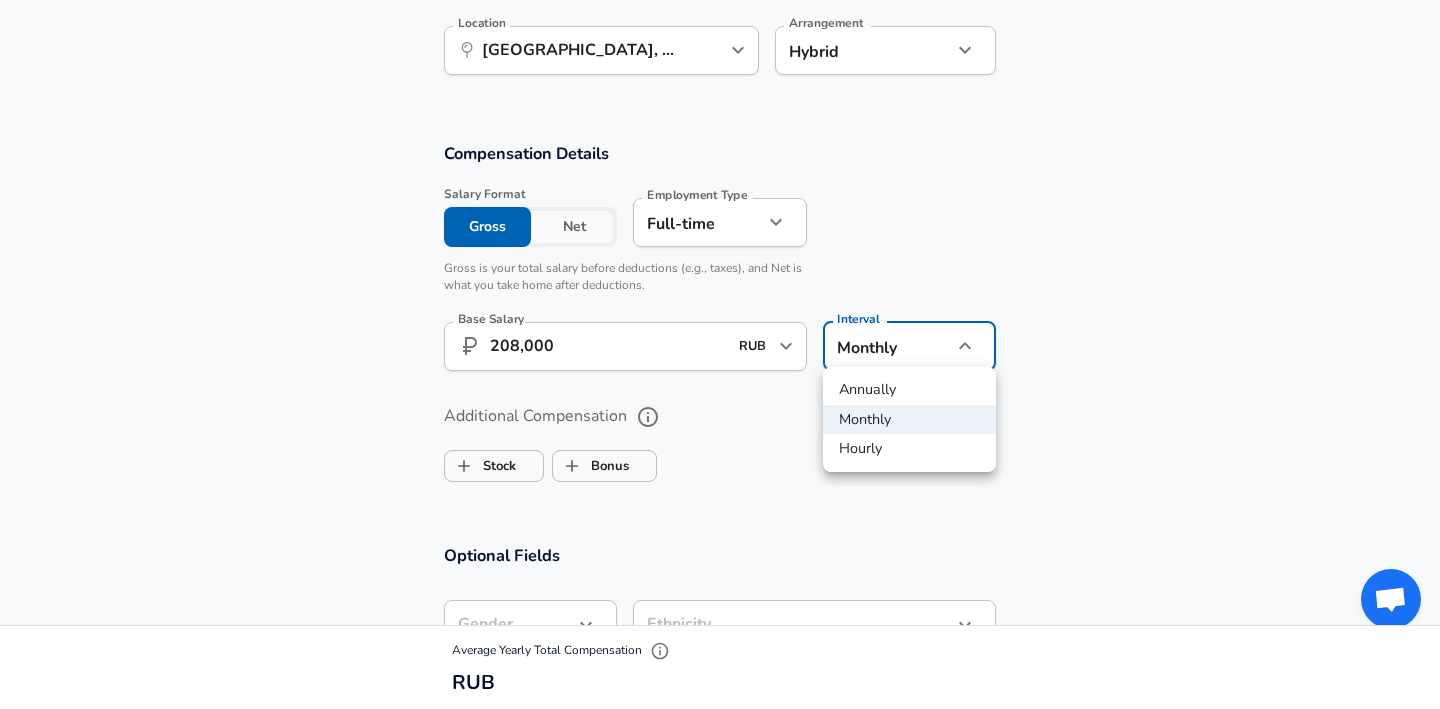 click on "Monthly" at bounding box center (909, 420) 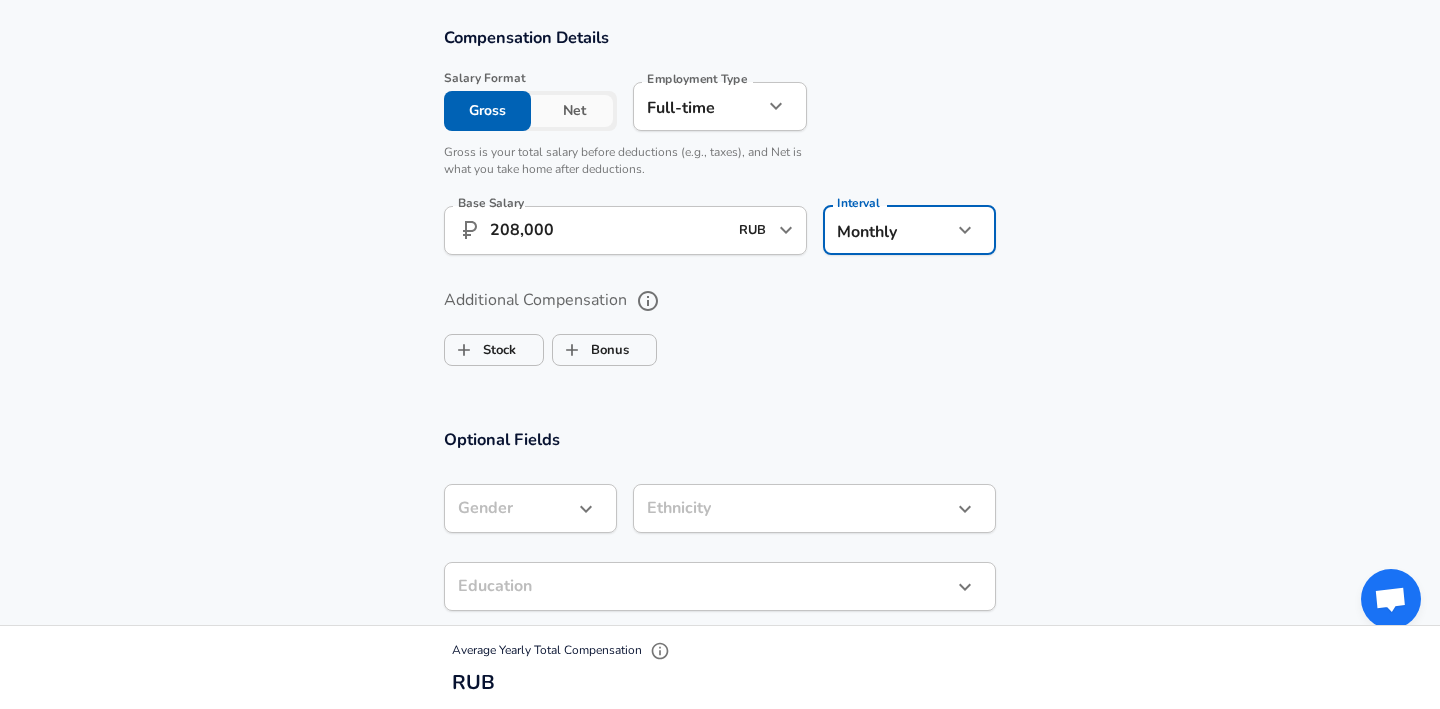 scroll, scrollTop: 1441, scrollLeft: 0, axis: vertical 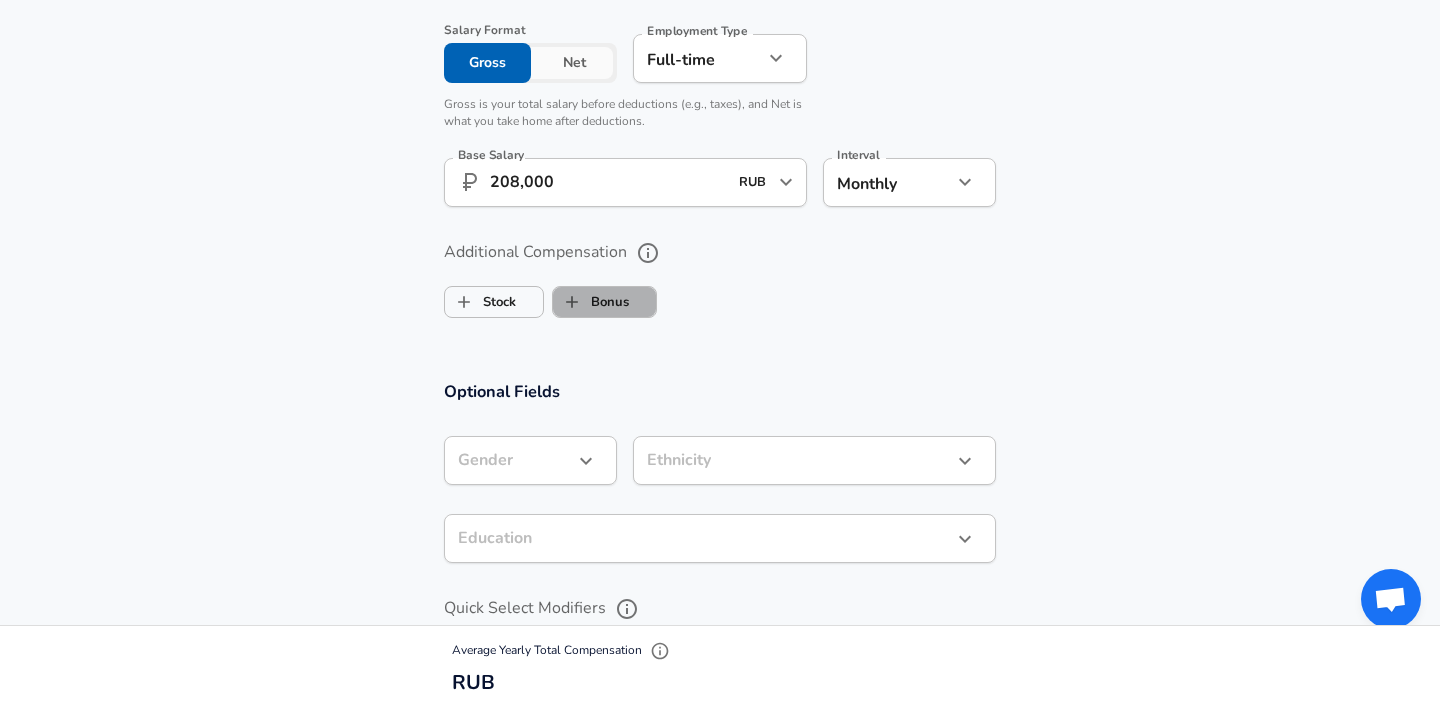 click on "Bonus" at bounding box center (591, 302) 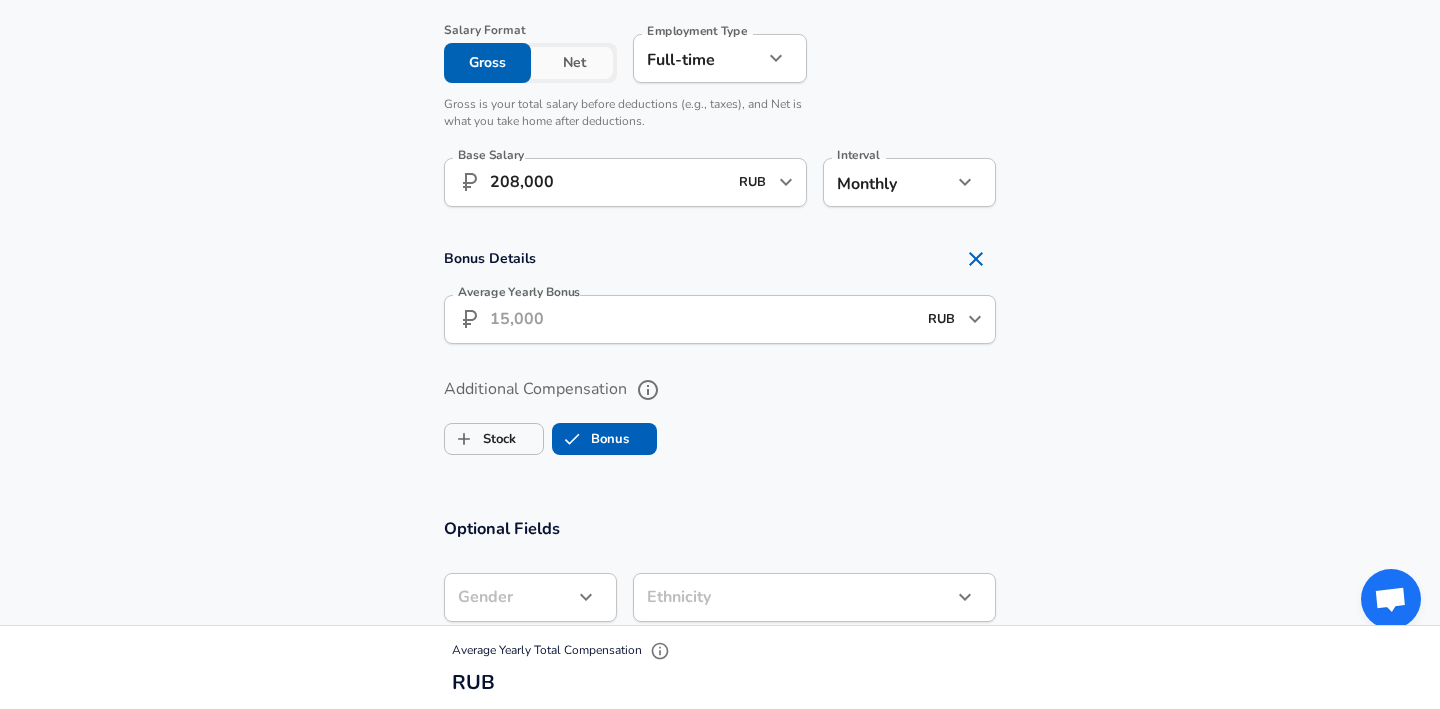 click on "Average Yearly Bonus" at bounding box center [703, 319] 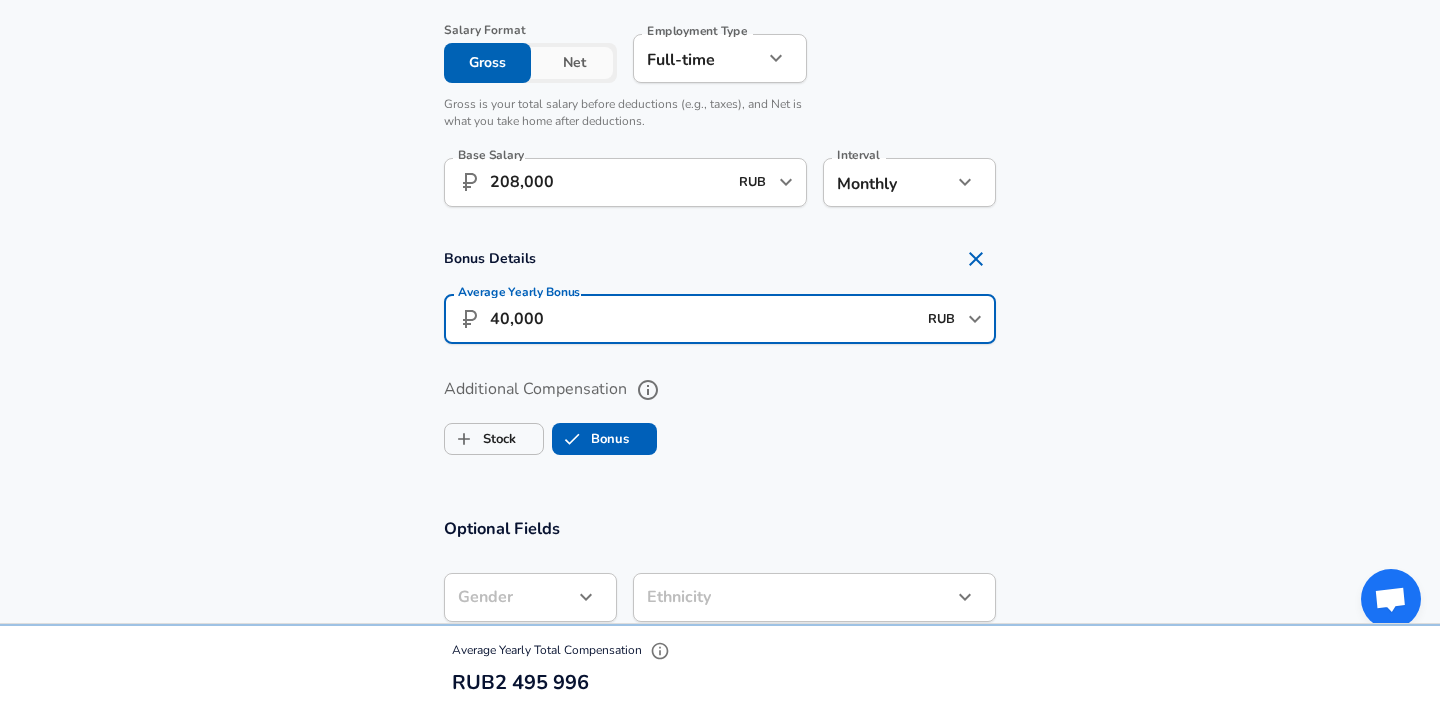 type on "400,000" 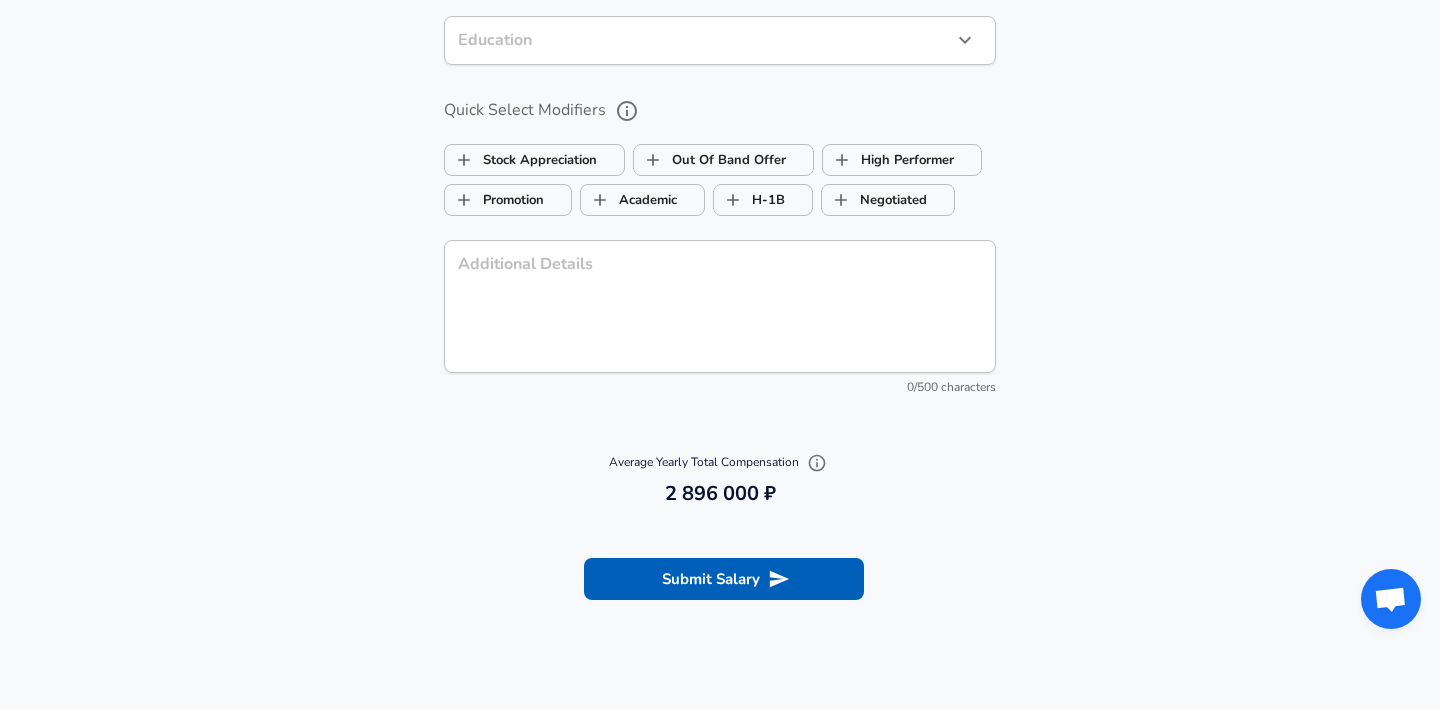 scroll, scrollTop: 2208, scrollLeft: 0, axis: vertical 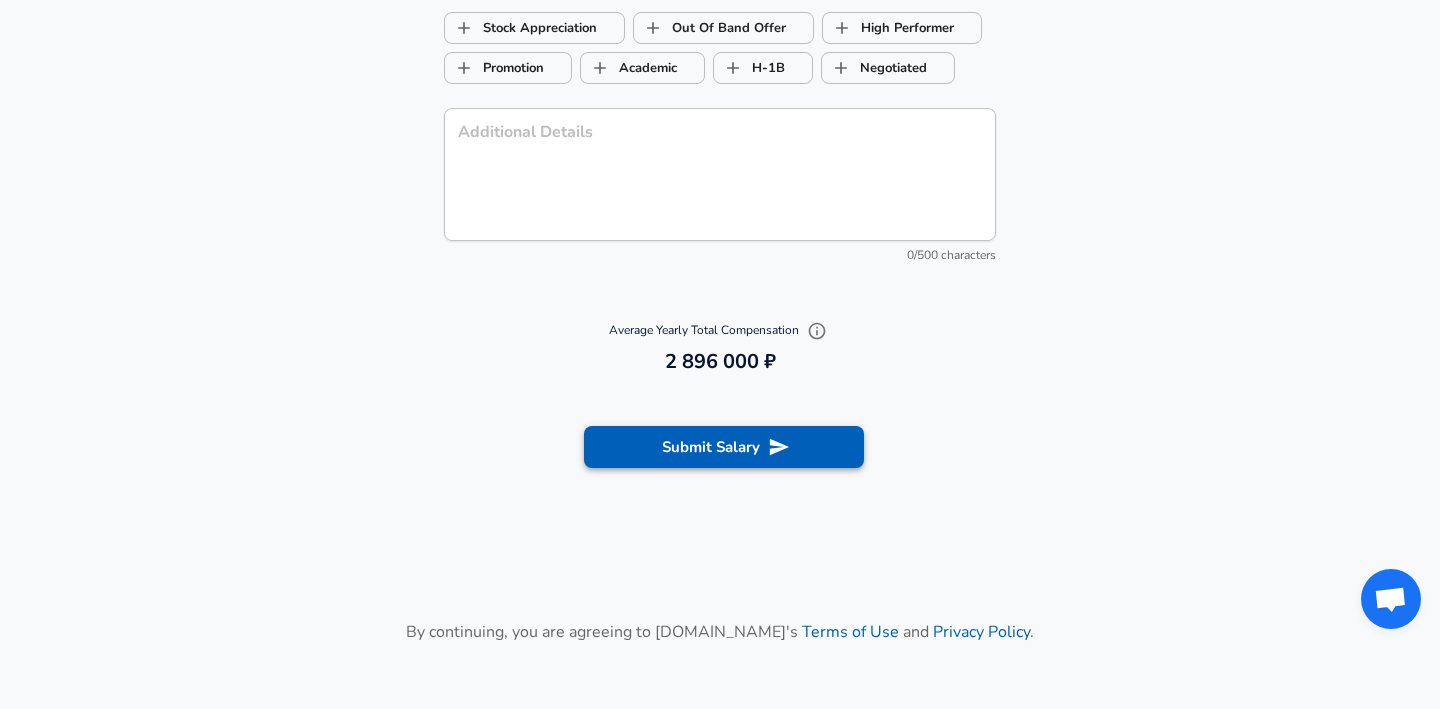 click on "Submit Salary" at bounding box center (724, 447) 